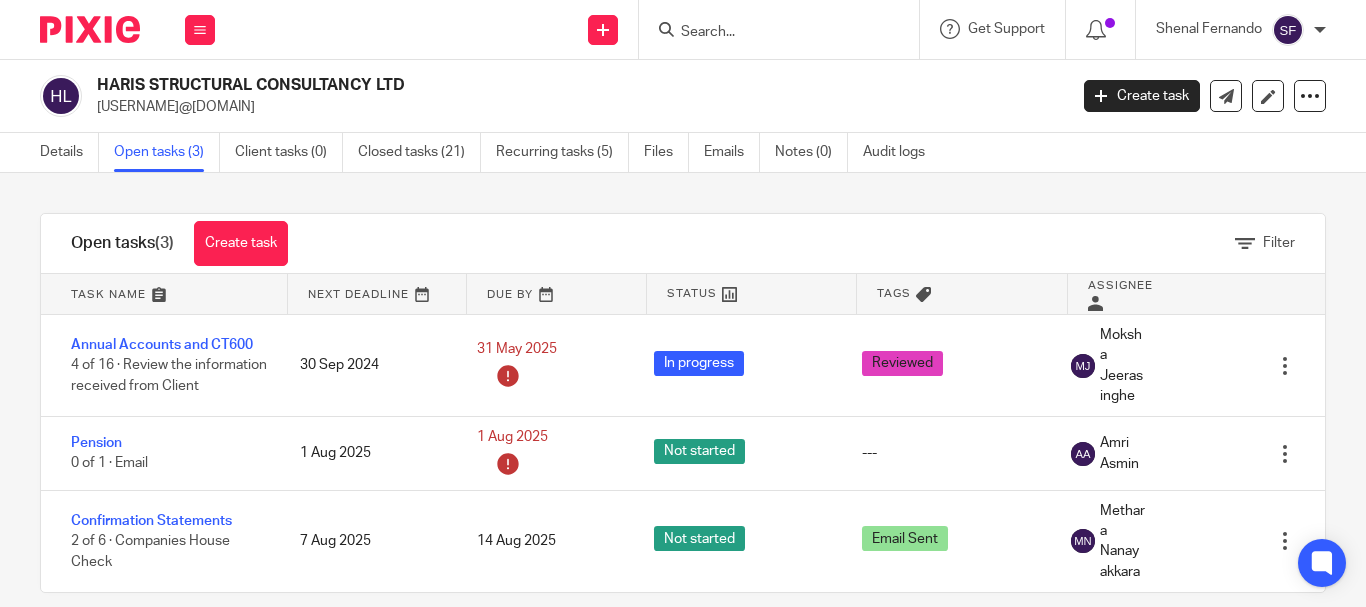 scroll, scrollTop: 0, scrollLeft: 0, axis: both 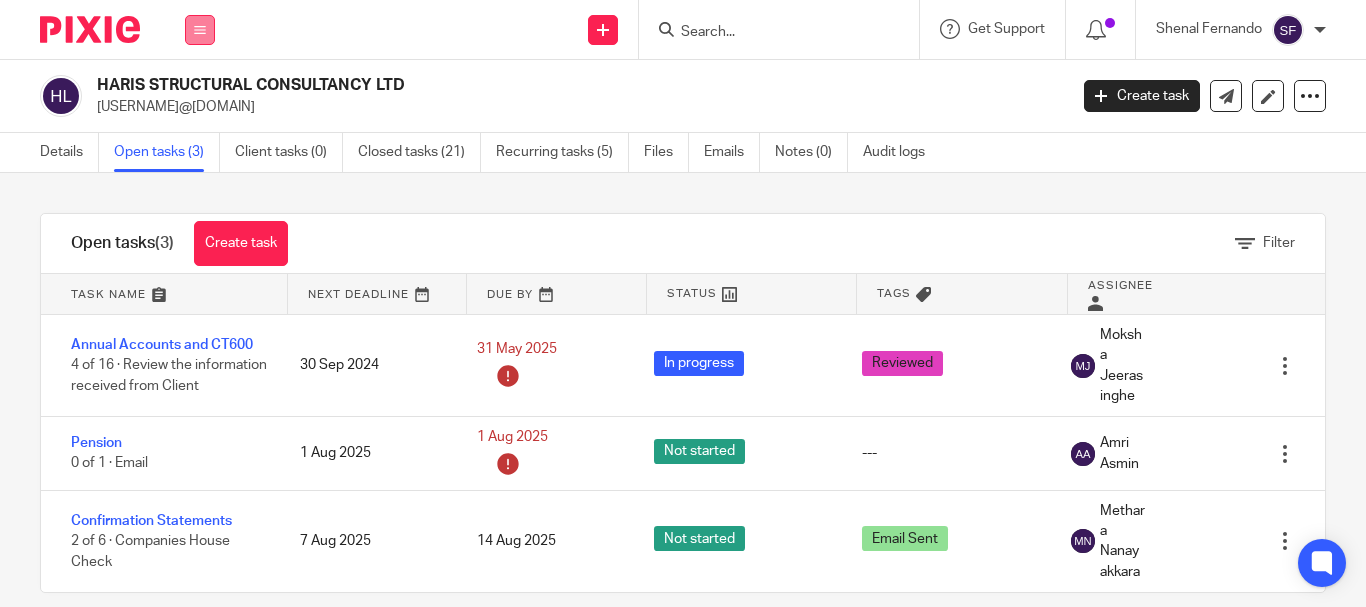 click at bounding box center [200, 30] 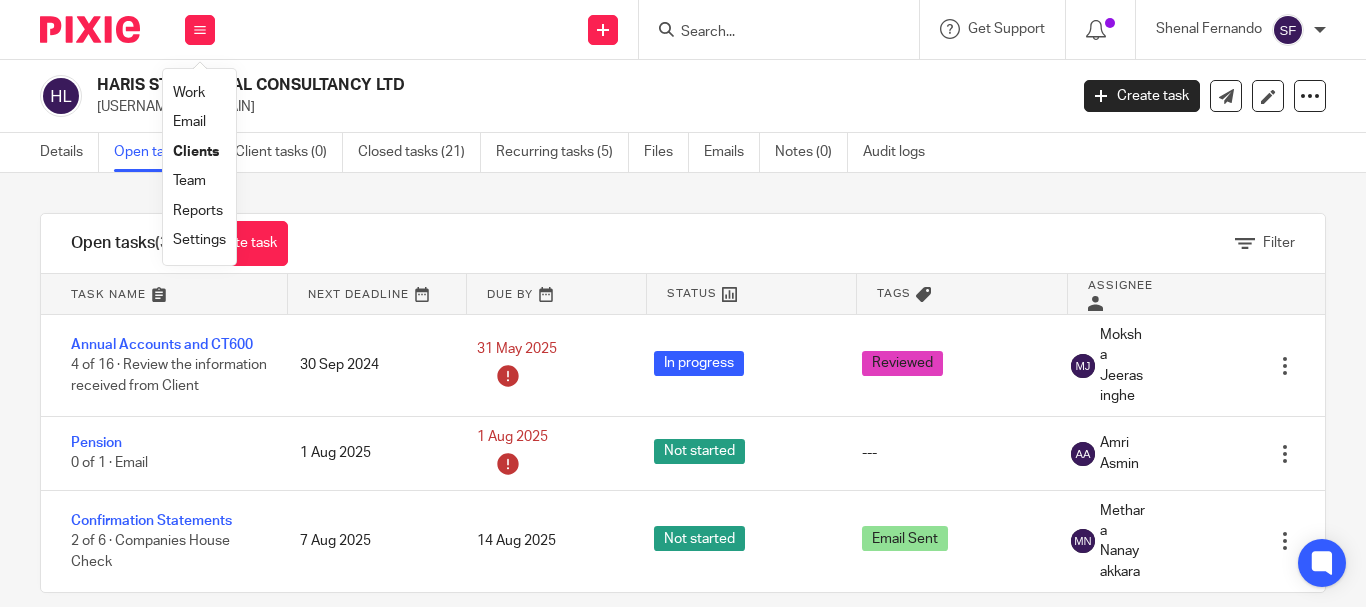 click on "Work" at bounding box center [189, 93] 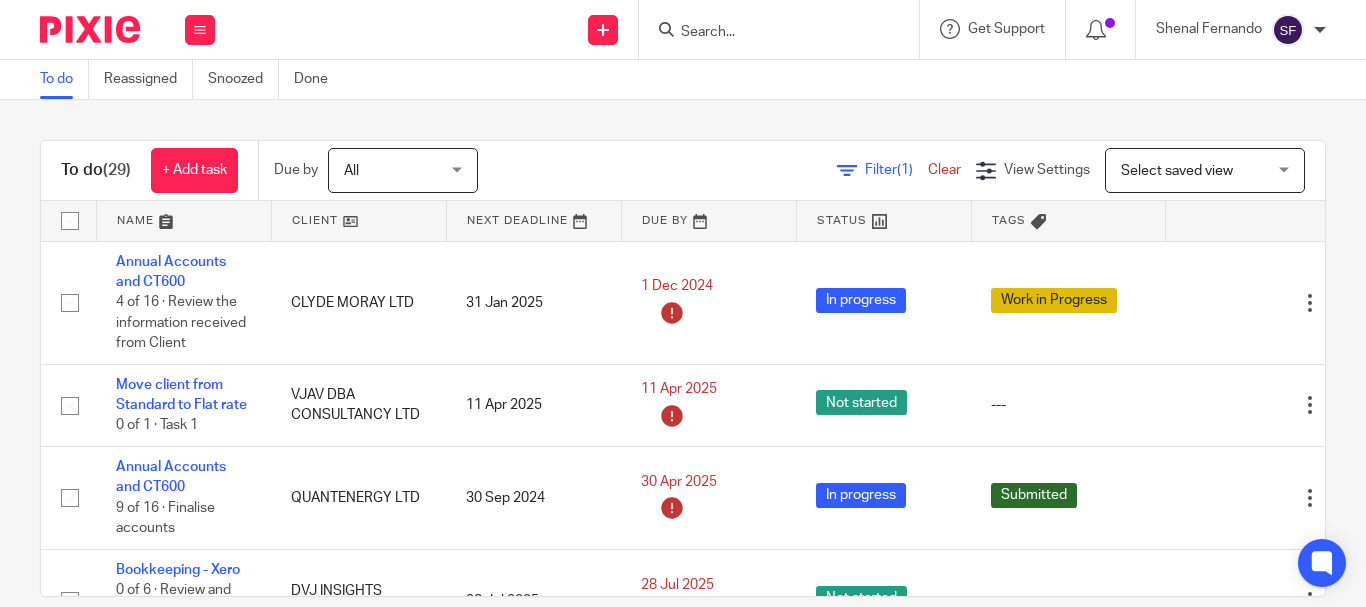 scroll, scrollTop: 0, scrollLeft: 0, axis: both 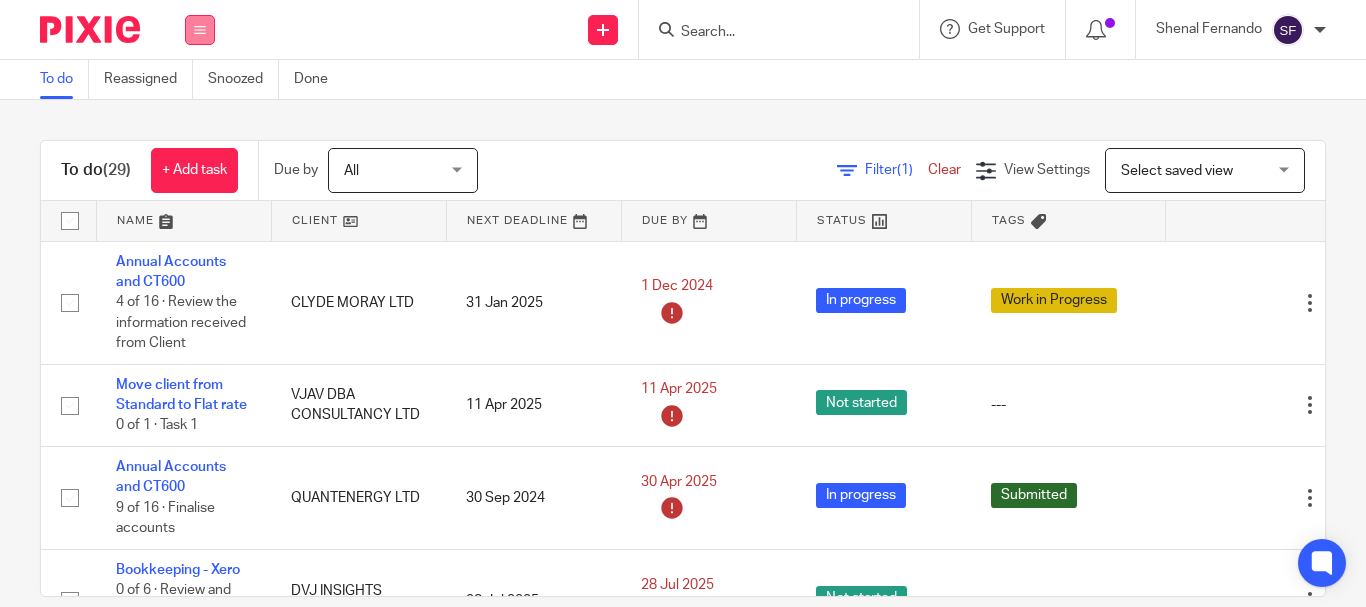 click at bounding box center (200, 30) 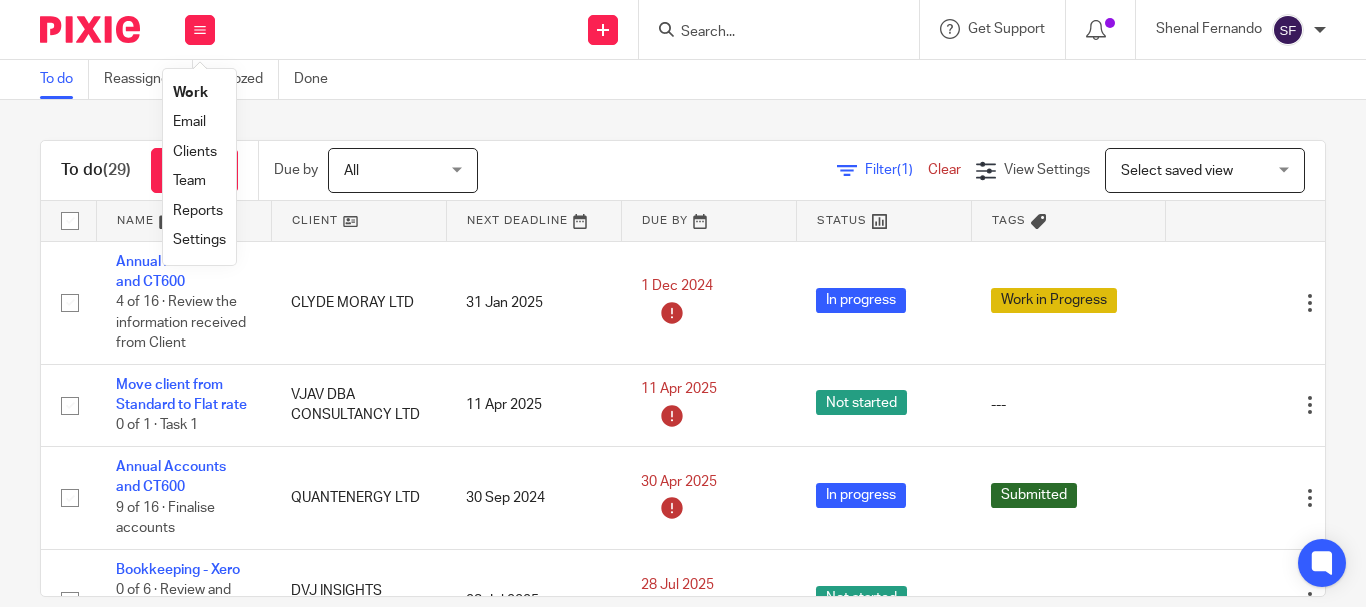 click on "Clients" at bounding box center [195, 152] 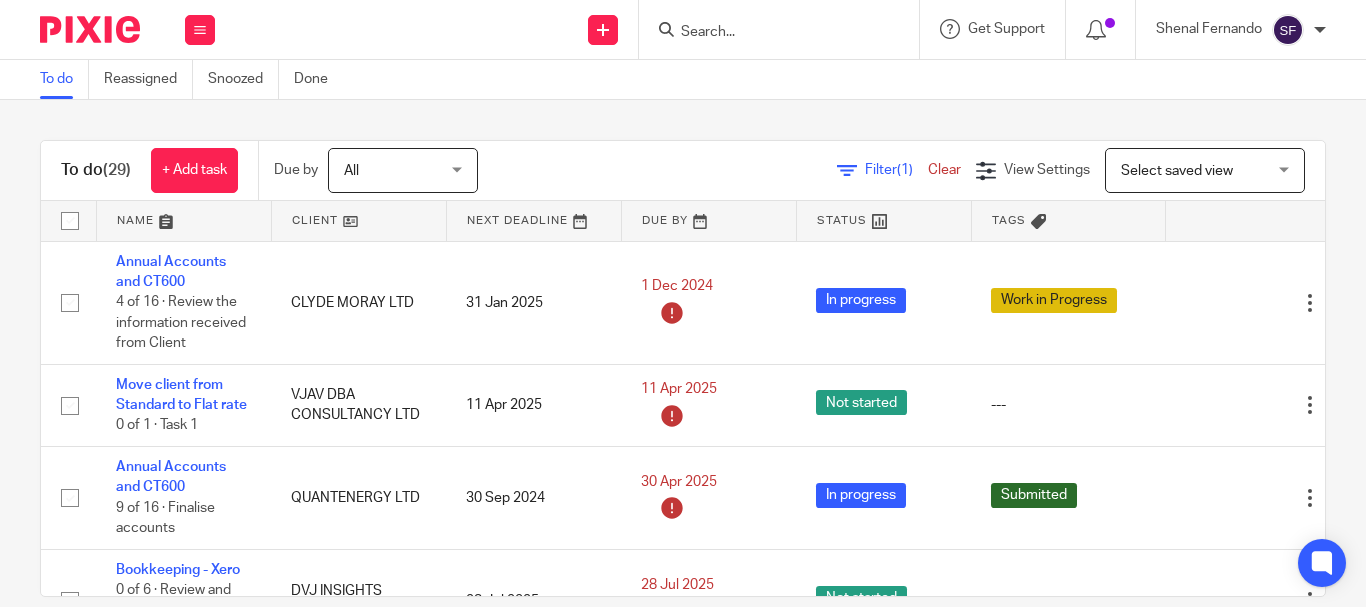 click at bounding box center [779, 29] 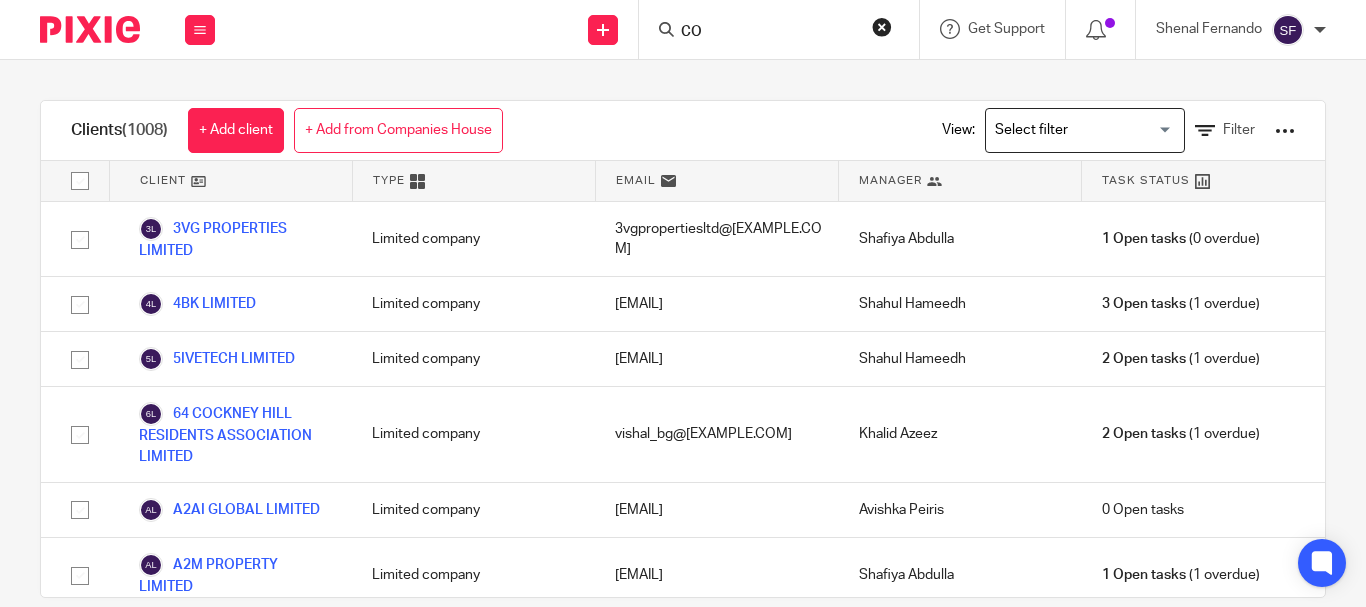 scroll, scrollTop: 0, scrollLeft: 0, axis: both 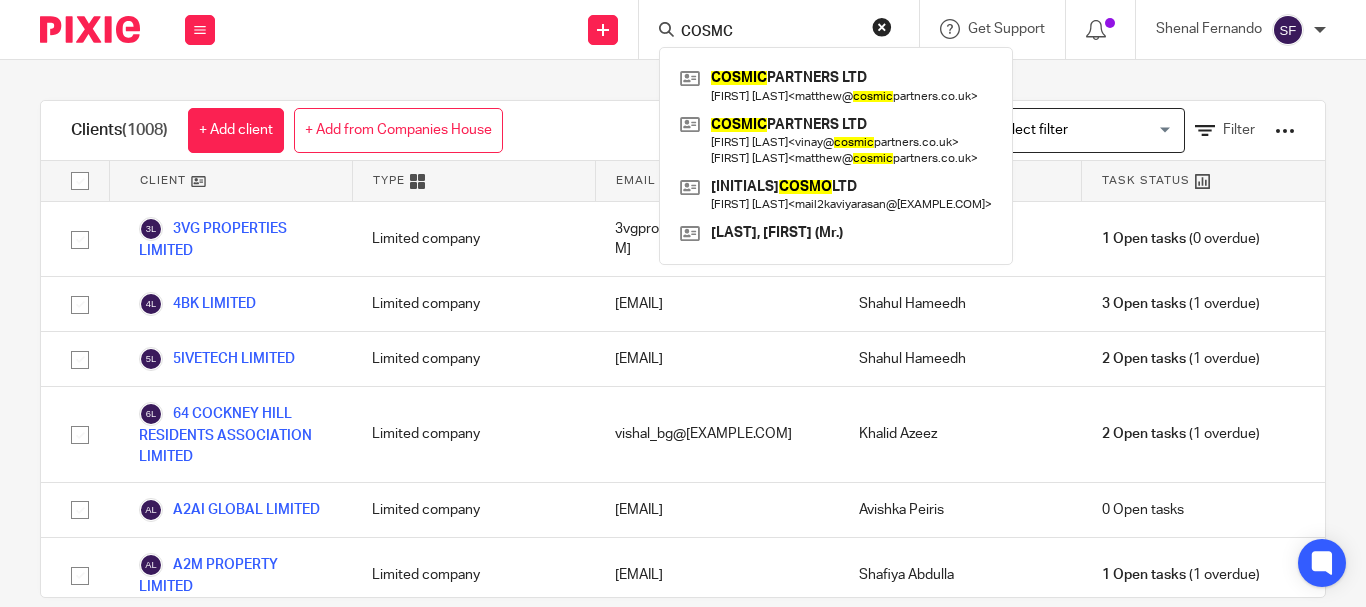type on "COSMC" 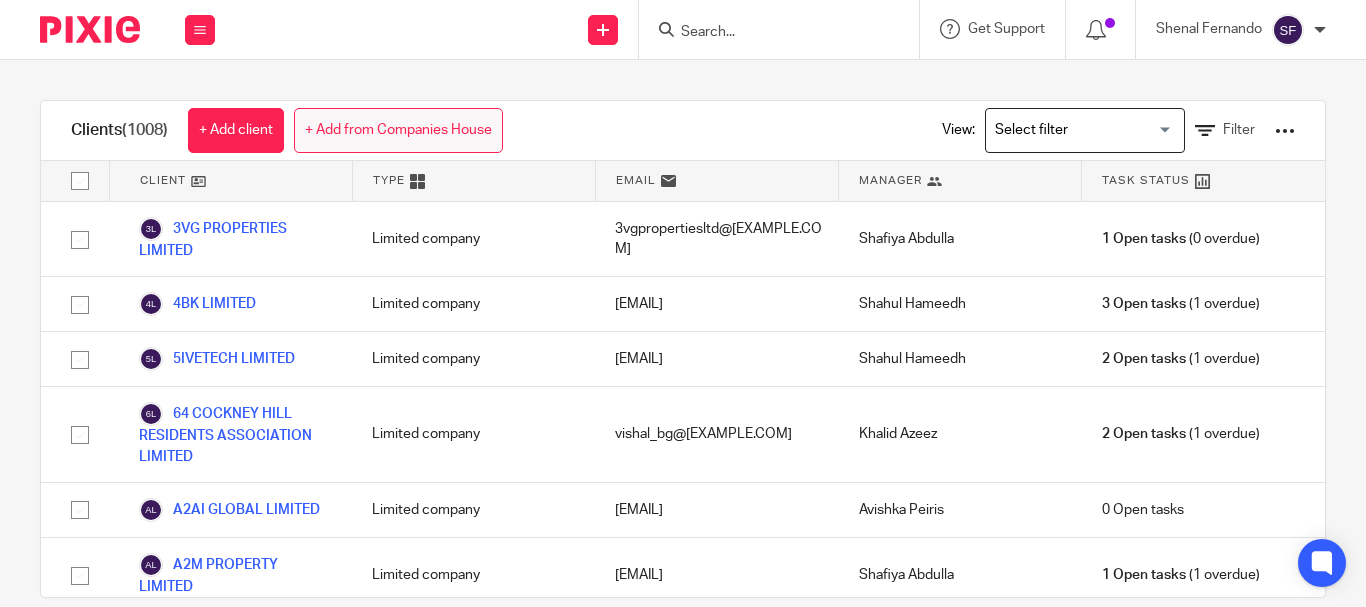 click on "+ Add from Companies House" at bounding box center (398, 130) 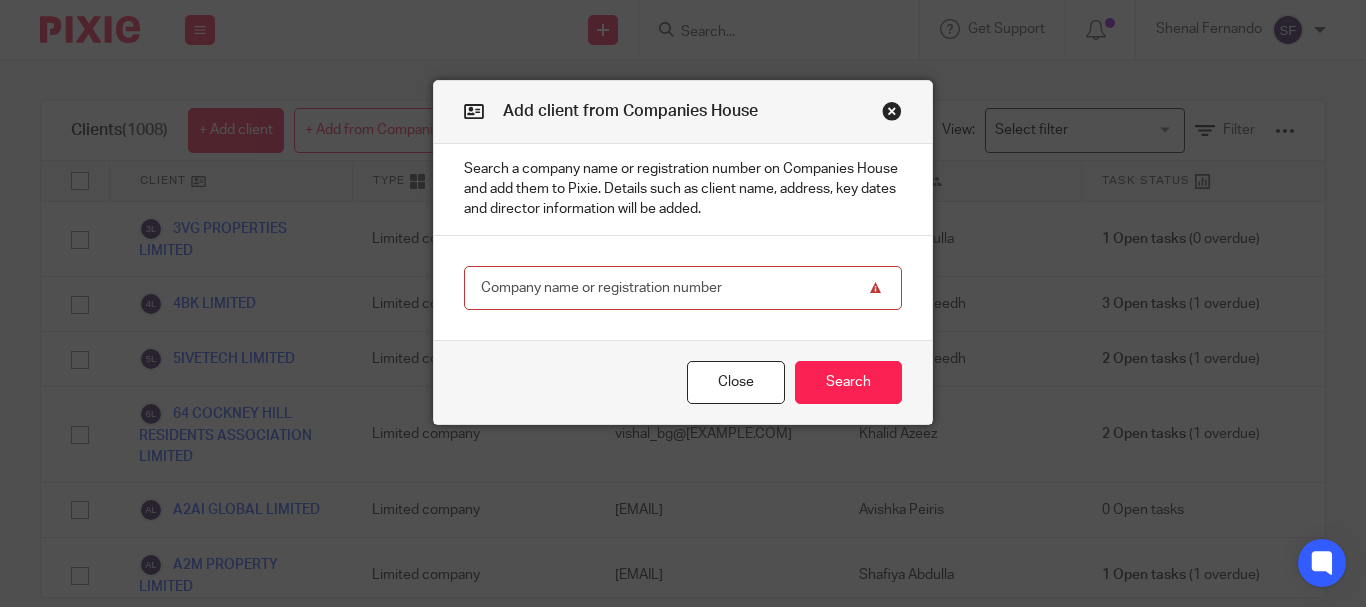 paste on "[NUMBER]" 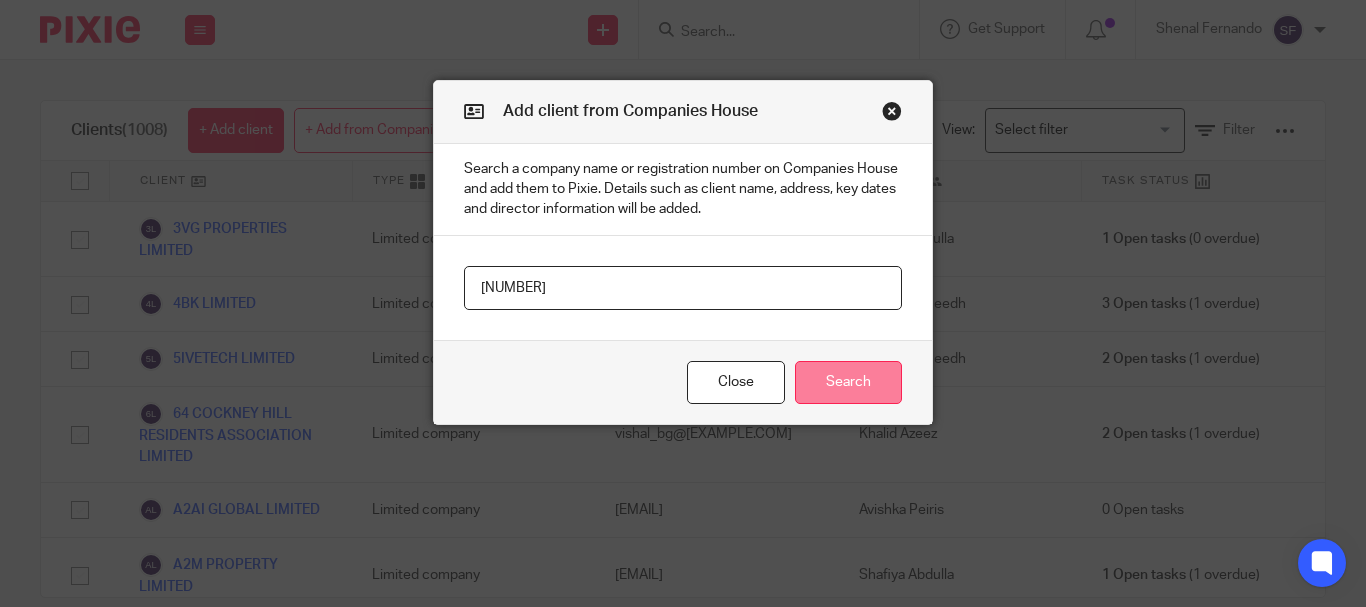 type on "[NUMBER]" 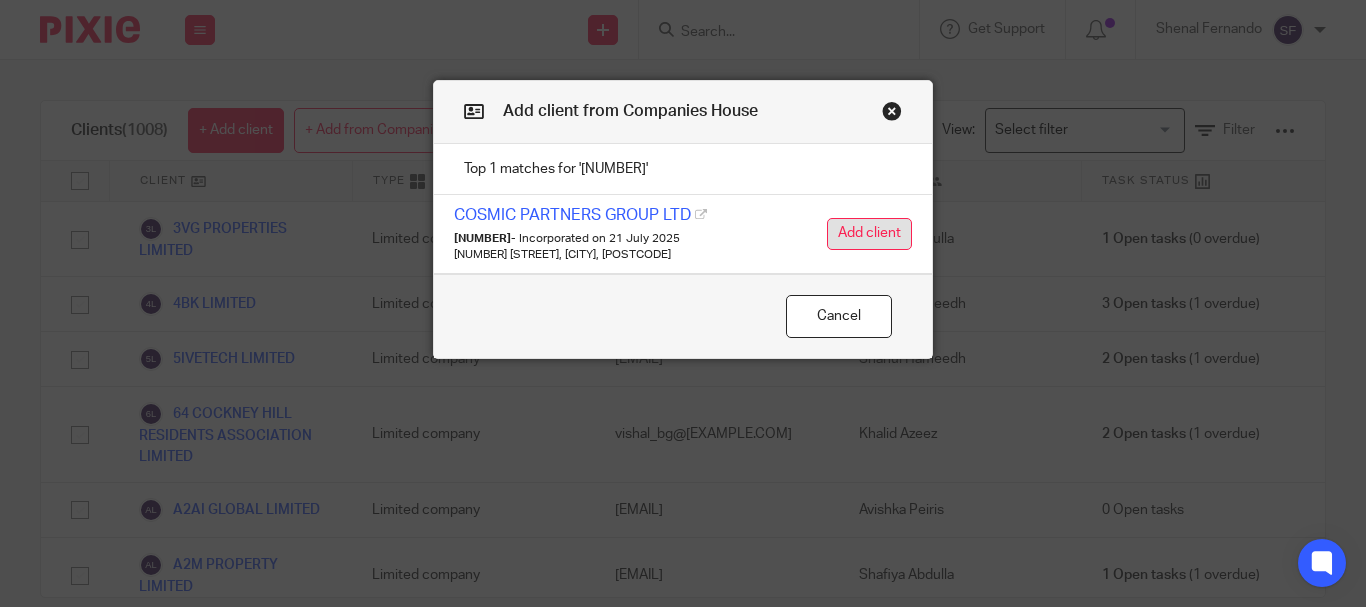 click on "Add client" at bounding box center (869, 234) 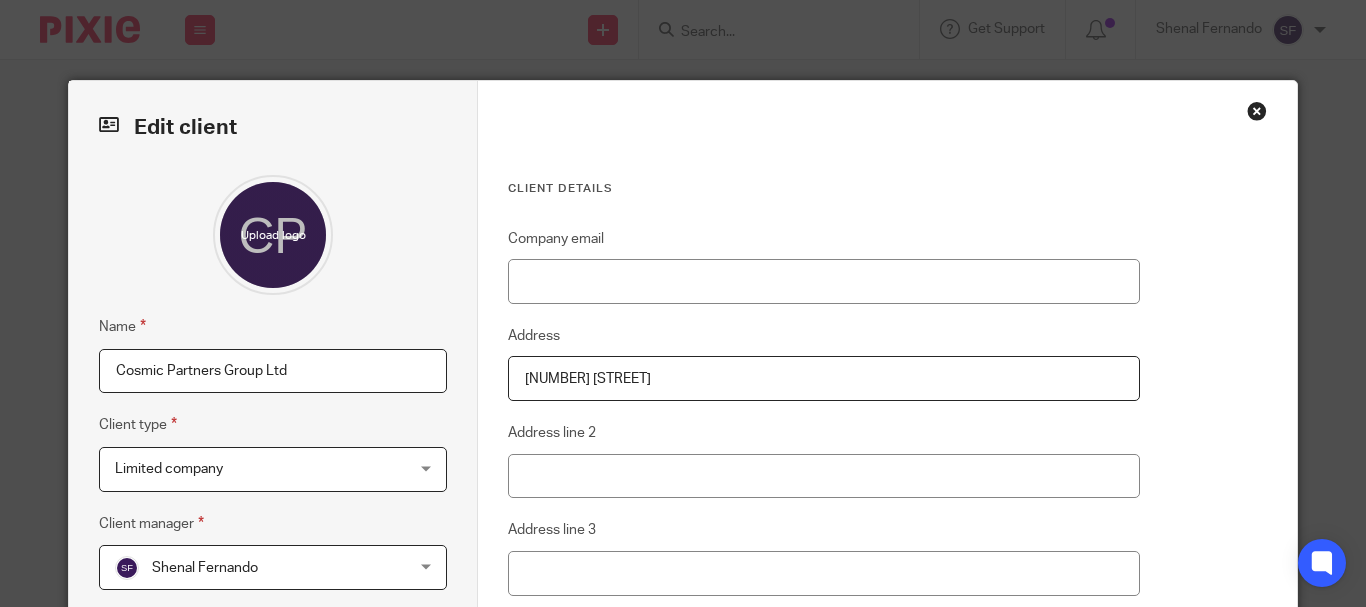 scroll, scrollTop: 0, scrollLeft: 0, axis: both 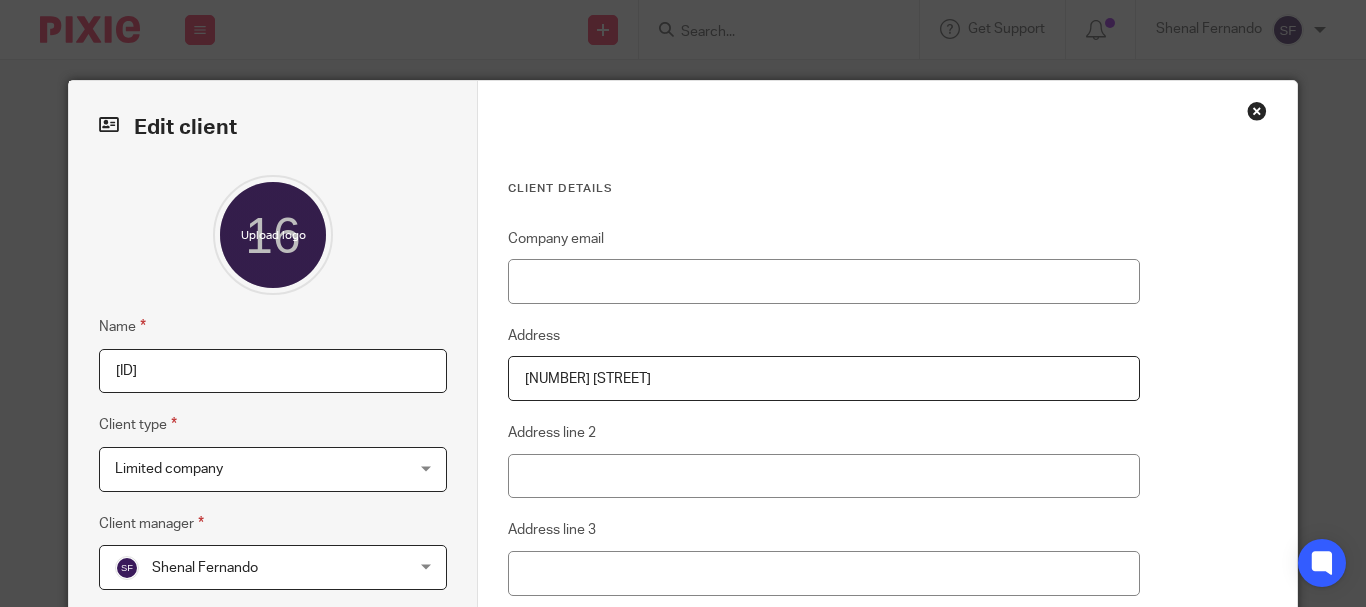 click on "[NUMBER]" at bounding box center [273, 371] 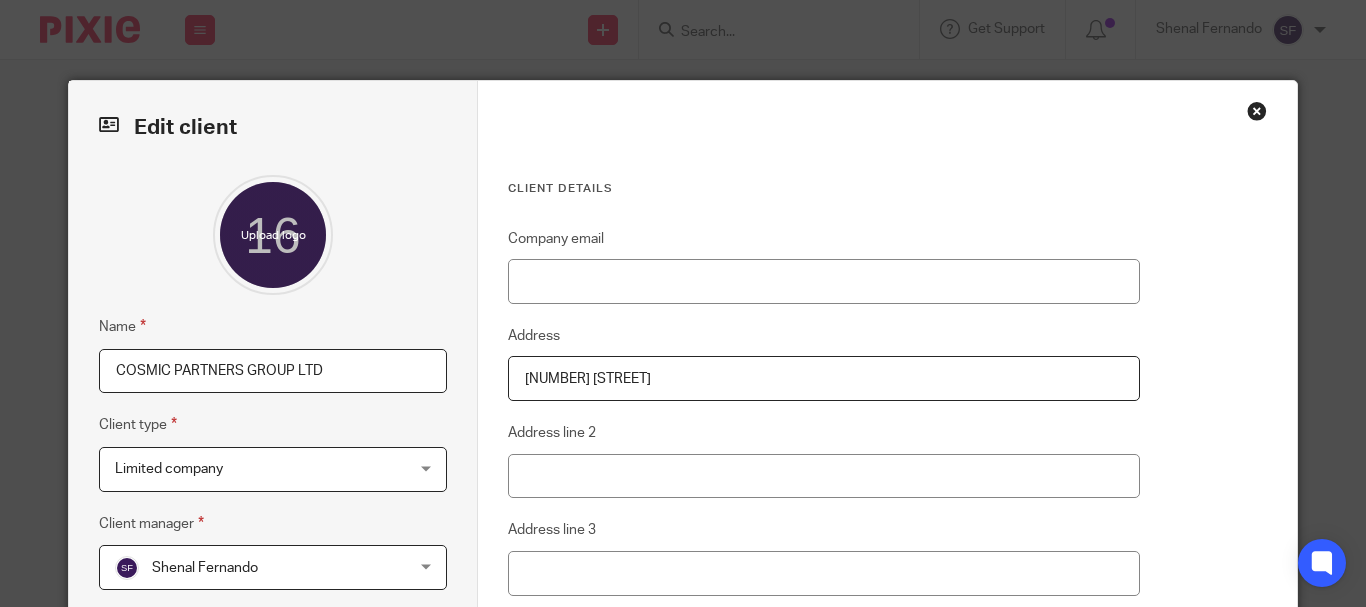 scroll, scrollTop: 300, scrollLeft: 0, axis: vertical 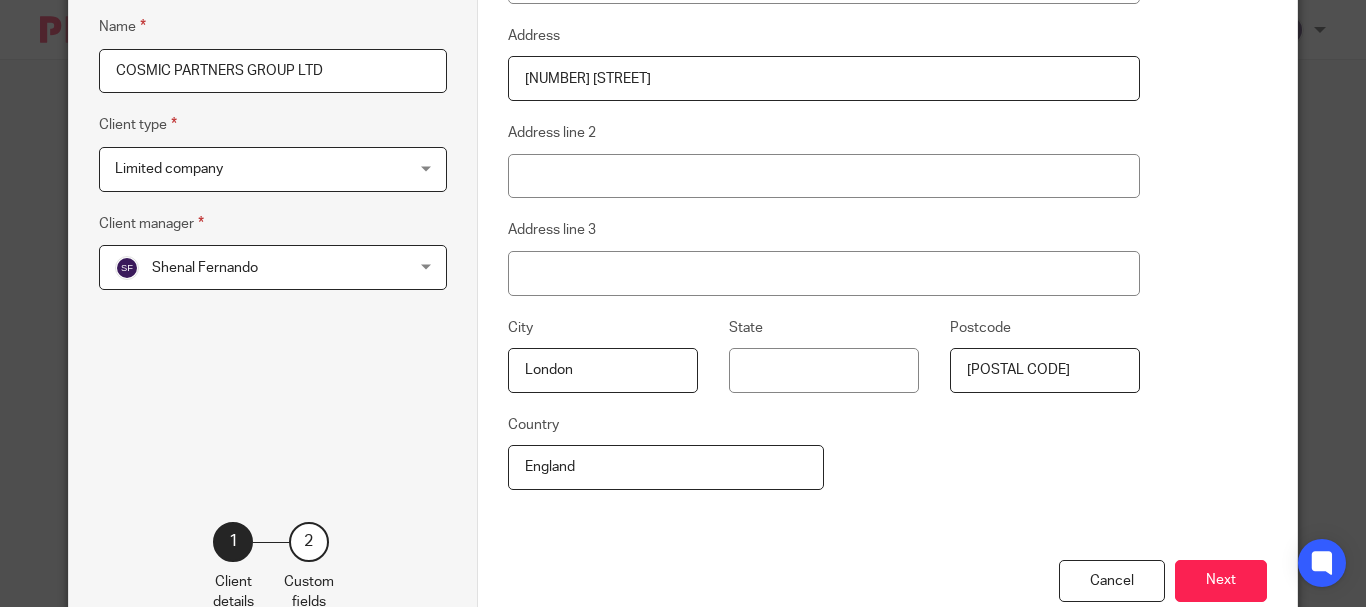 type on "COSMIC PARTNERS GROUP LTD" 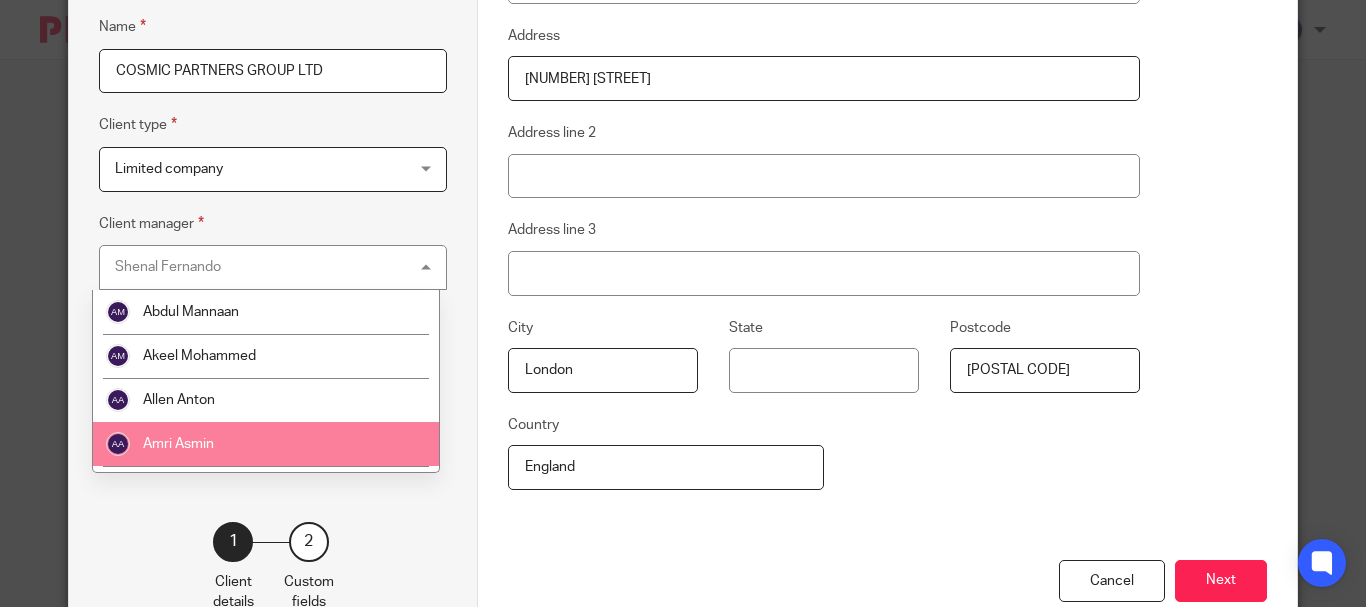 click on "Amri Asmin" at bounding box center [266, 444] 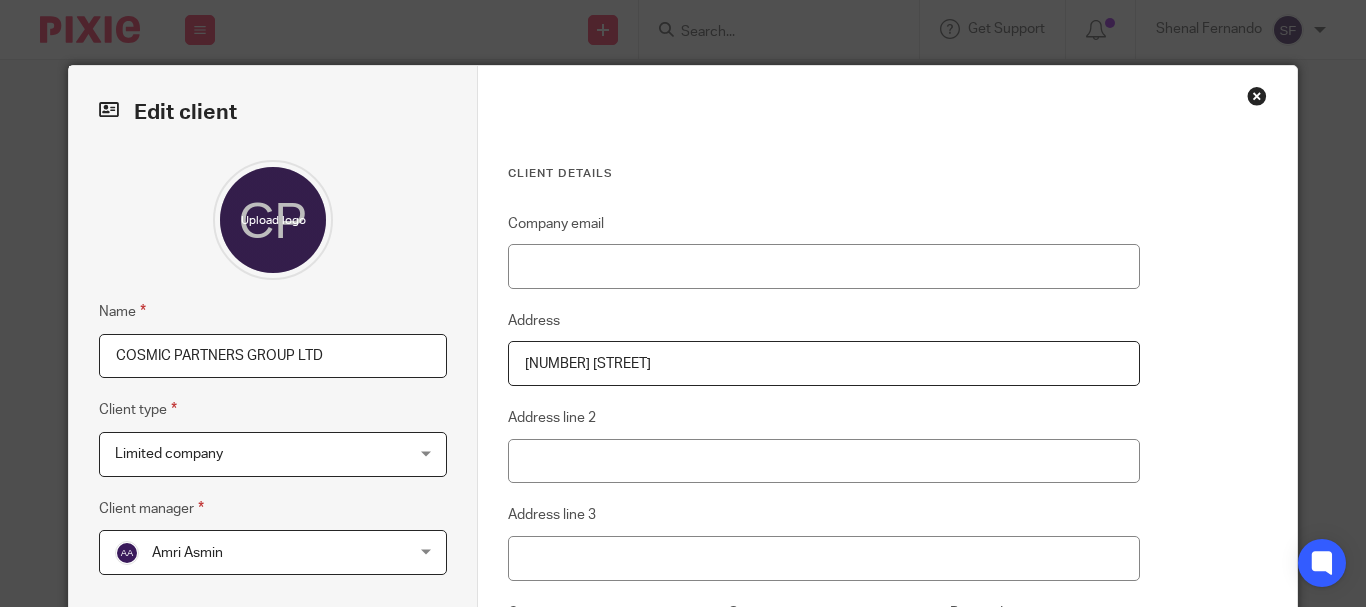 scroll, scrollTop: 0, scrollLeft: 0, axis: both 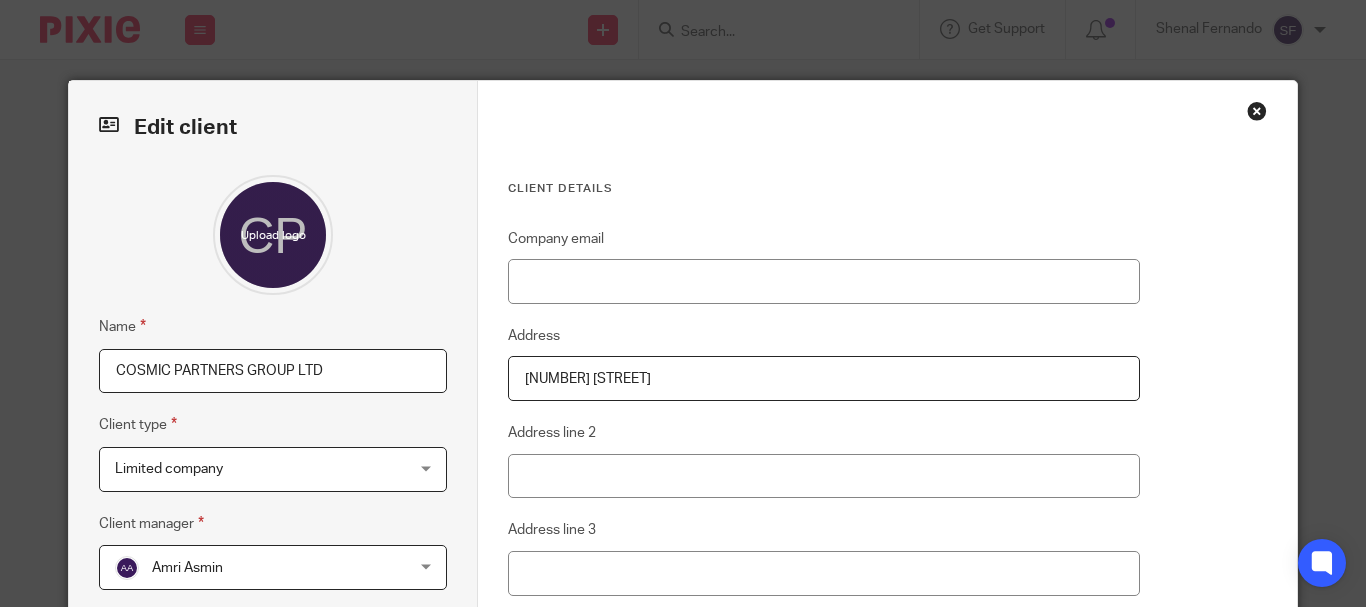 click on "Client details   Company email     Address   85 Great Portland Street   Address line 2     Address line 3     City   London   State     Postcode   W1W 7LT   Country   England     Cancel   Next" at bounding box center [887, 506] 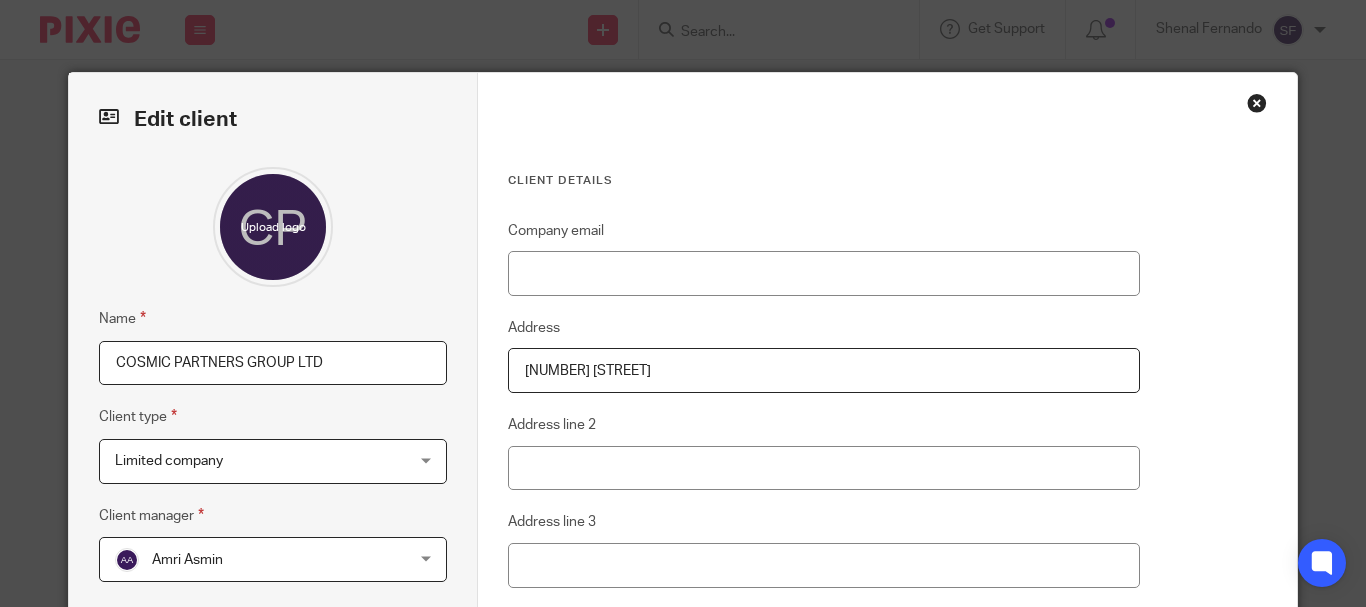scroll, scrollTop: 0, scrollLeft: 0, axis: both 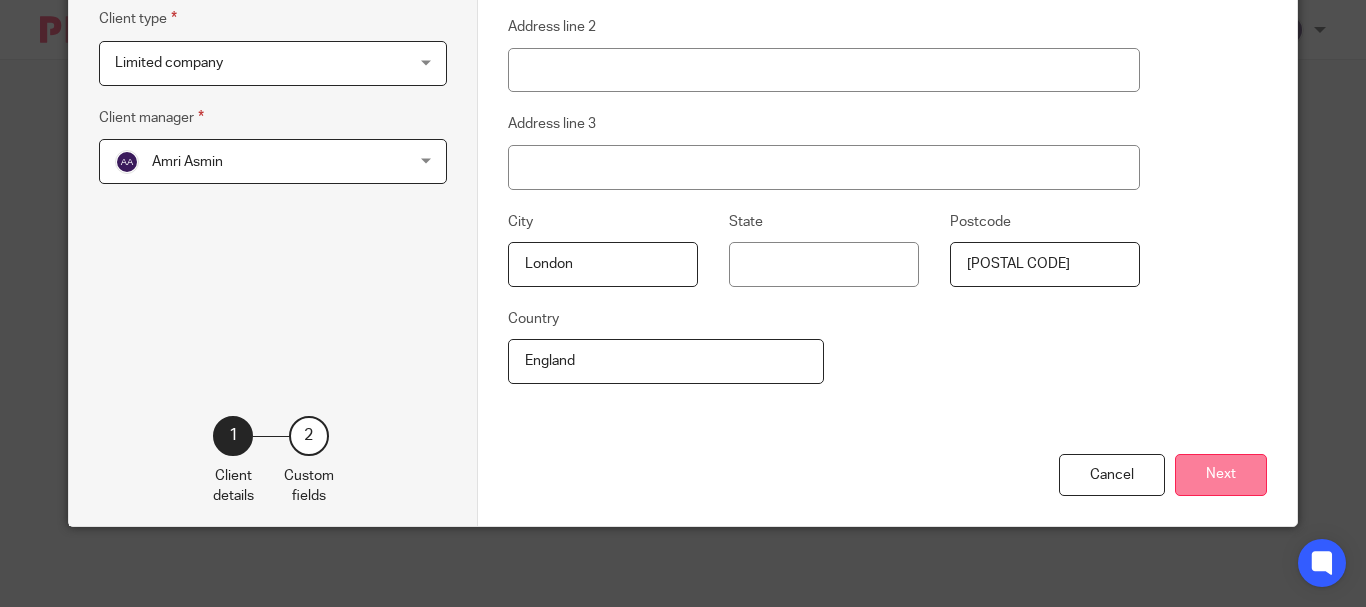 click on "Next" at bounding box center [1221, 475] 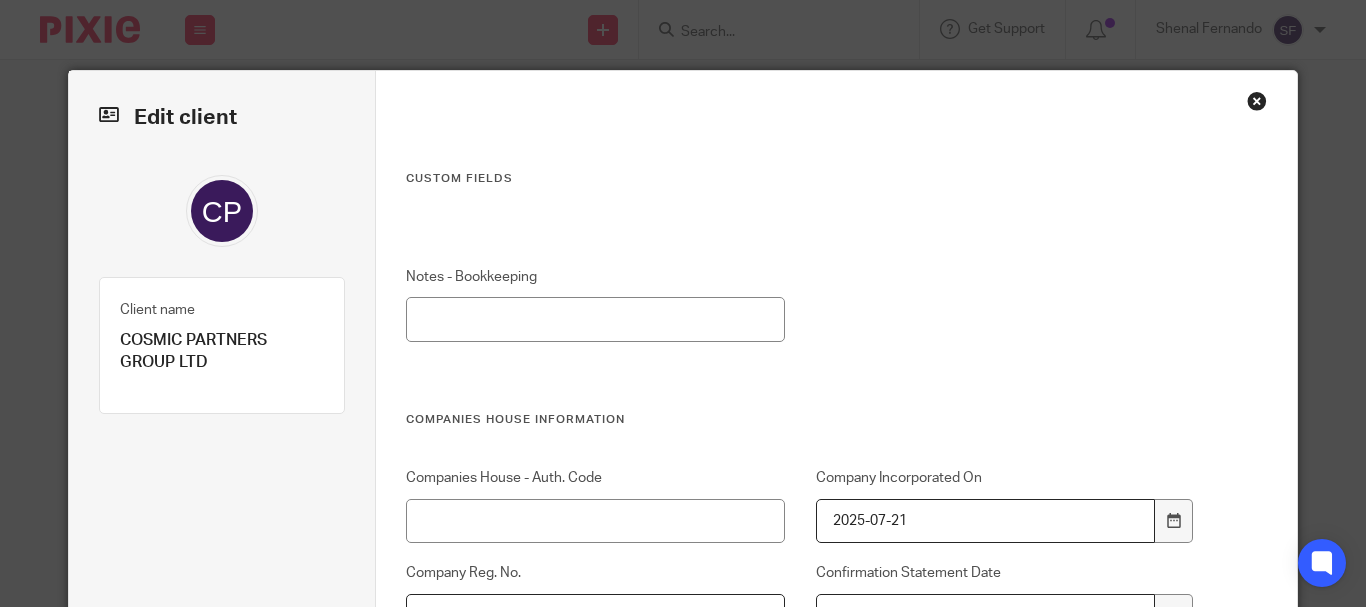 scroll, scrollTop: 6, scrollLeft: 0, axis: vertical 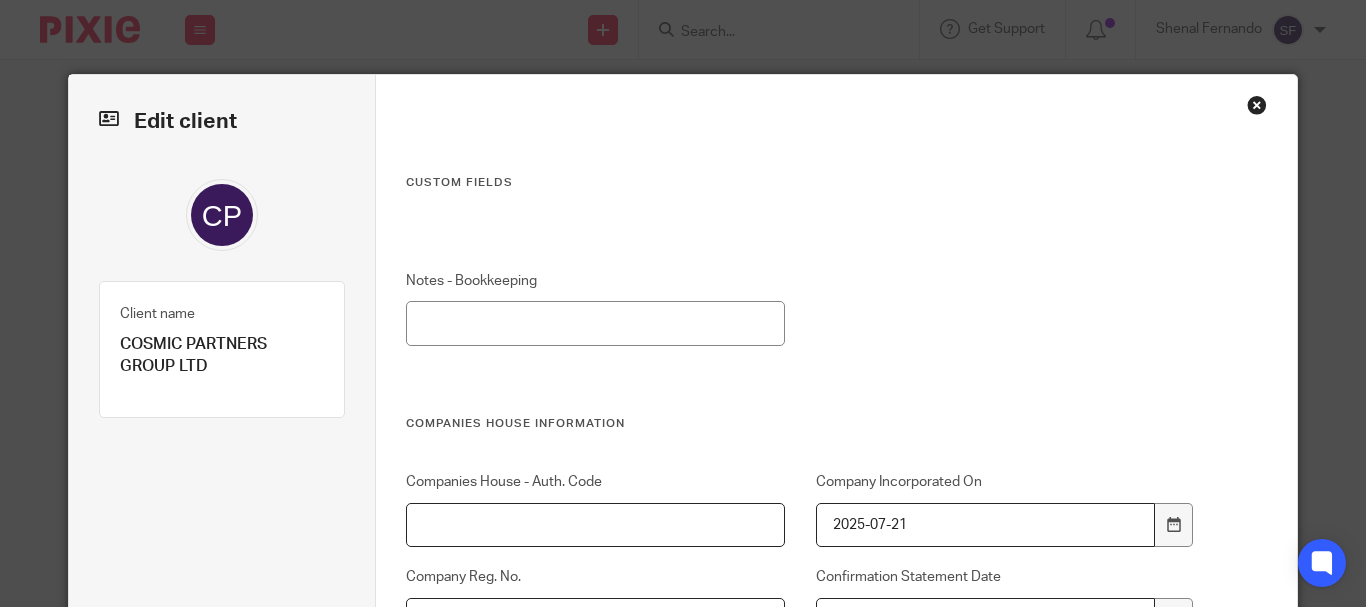 click on "Companies House - Auth. Code" at bounding box center (595, 525) 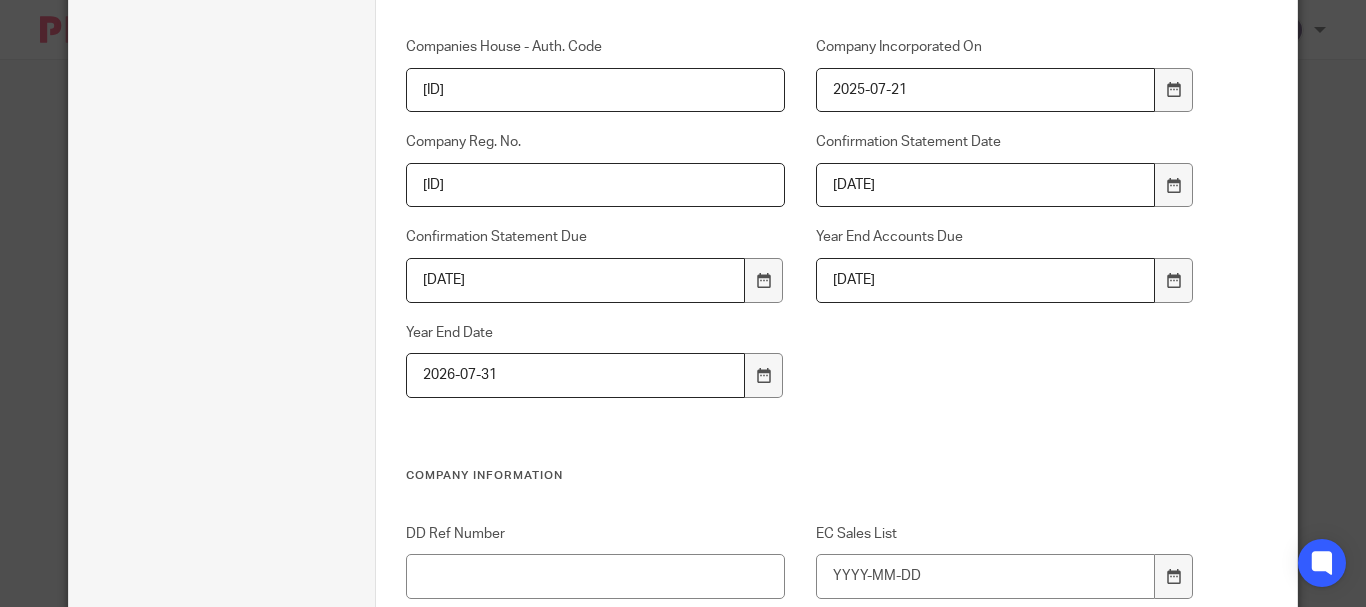 scroll, scrollTop: 406, scrollLeft: 0, axis: vertical 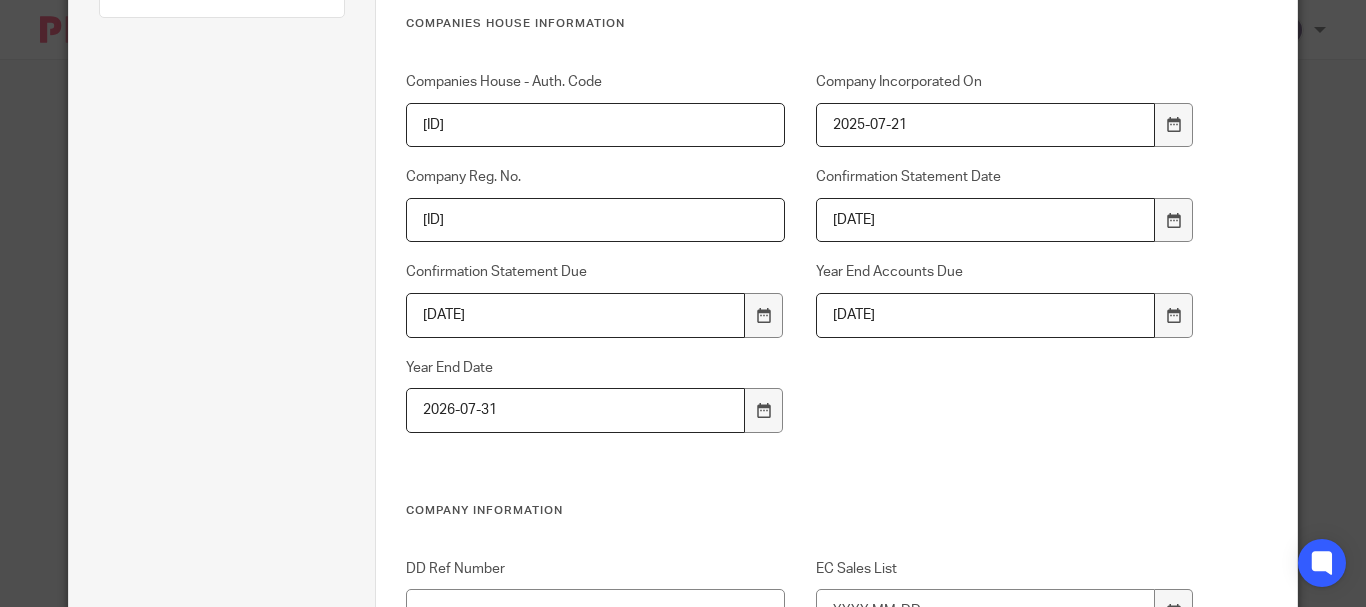 type on "48QTU2" 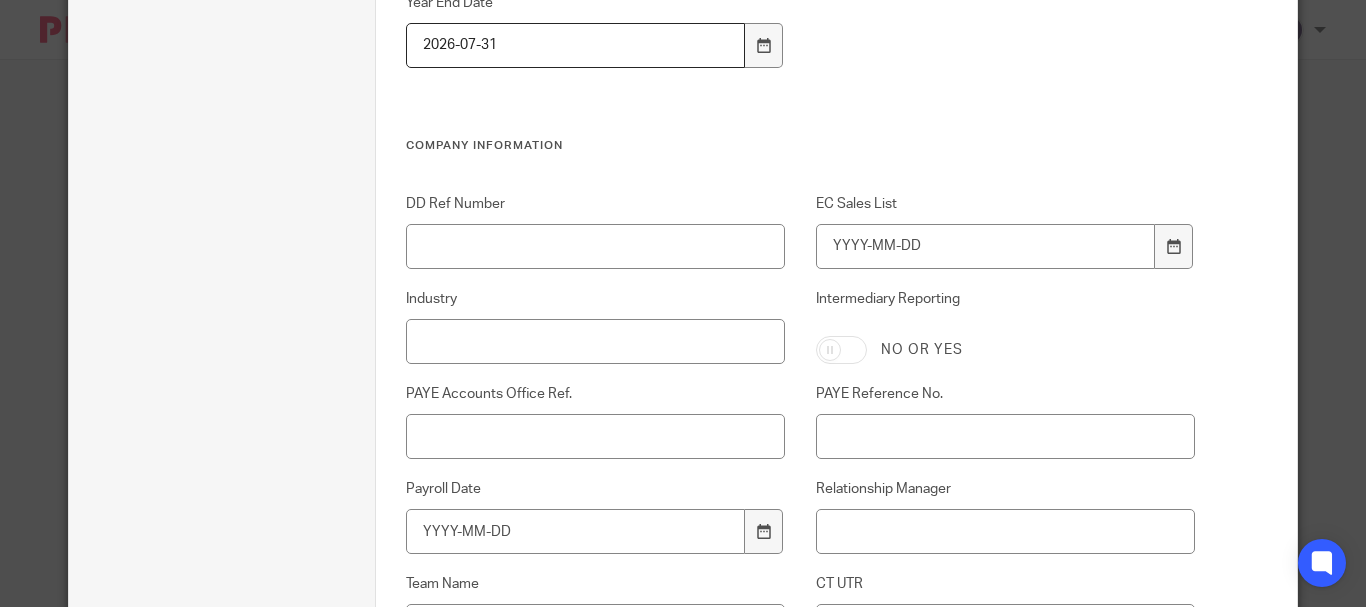 scroll, scrollTop: 806, scrollLeft: 0, axis: vertical 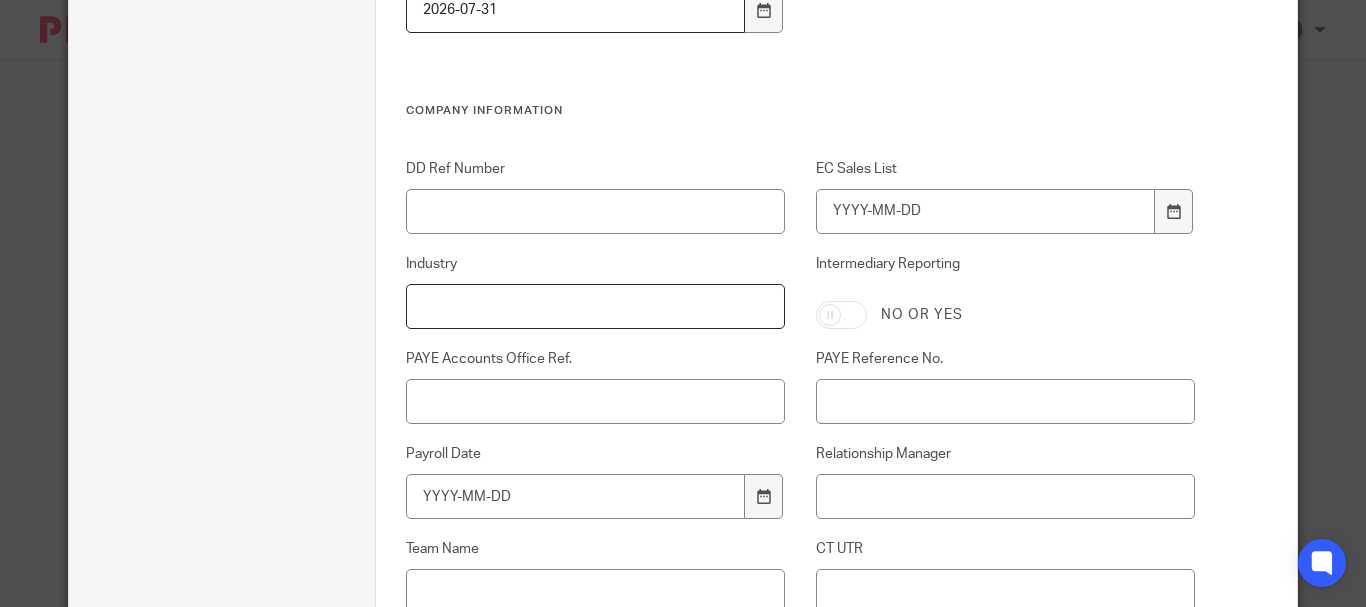 click on "Industry" at bounding box center (595, 306) 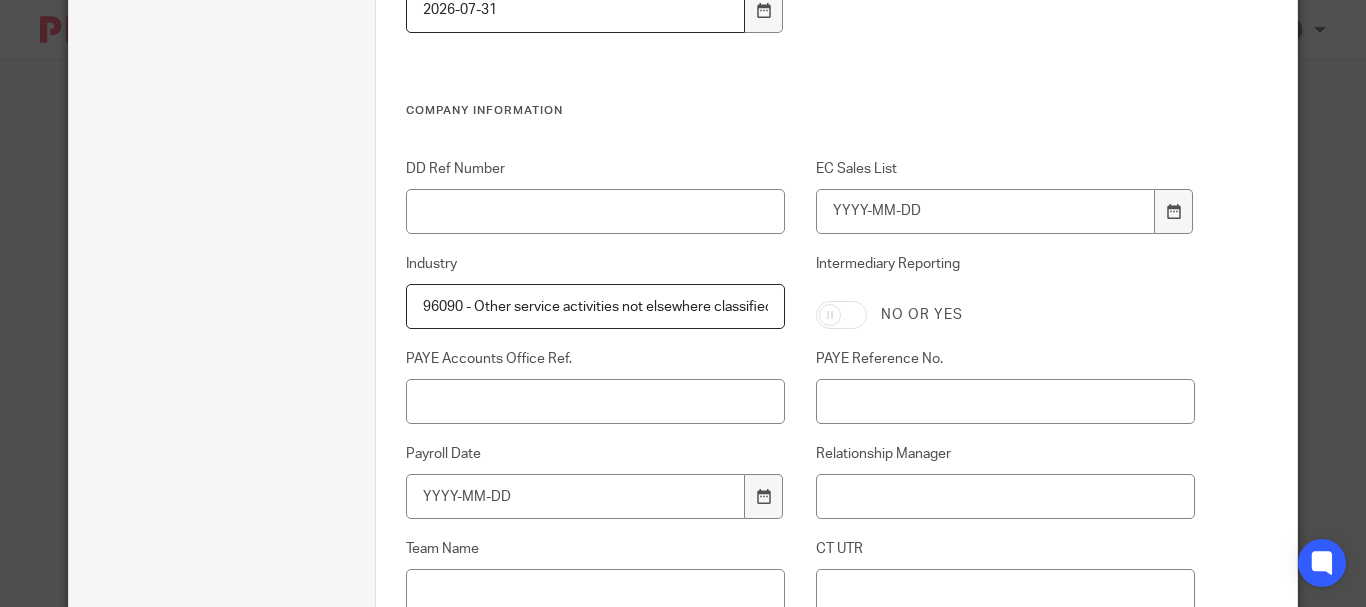 scroll, scrollTop: 0, scrollLeft: 7, axis: horizontal 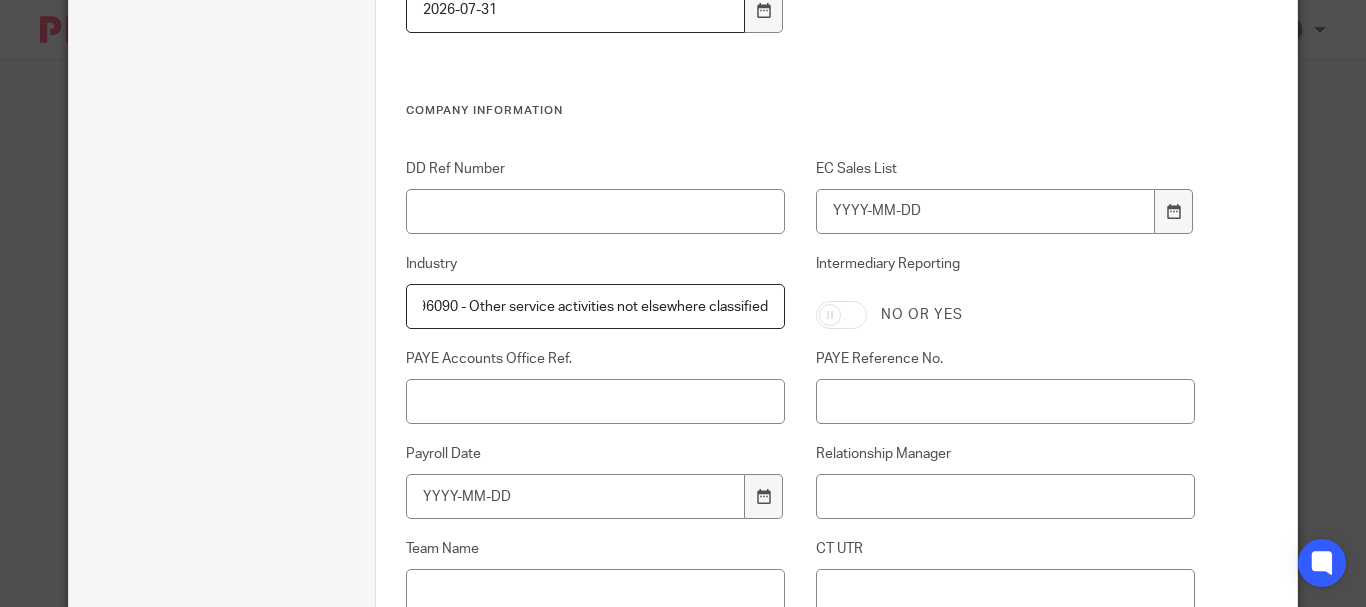 click on "96090 - Other service activities not elsewhere classified" at bounding box center [595, 306] 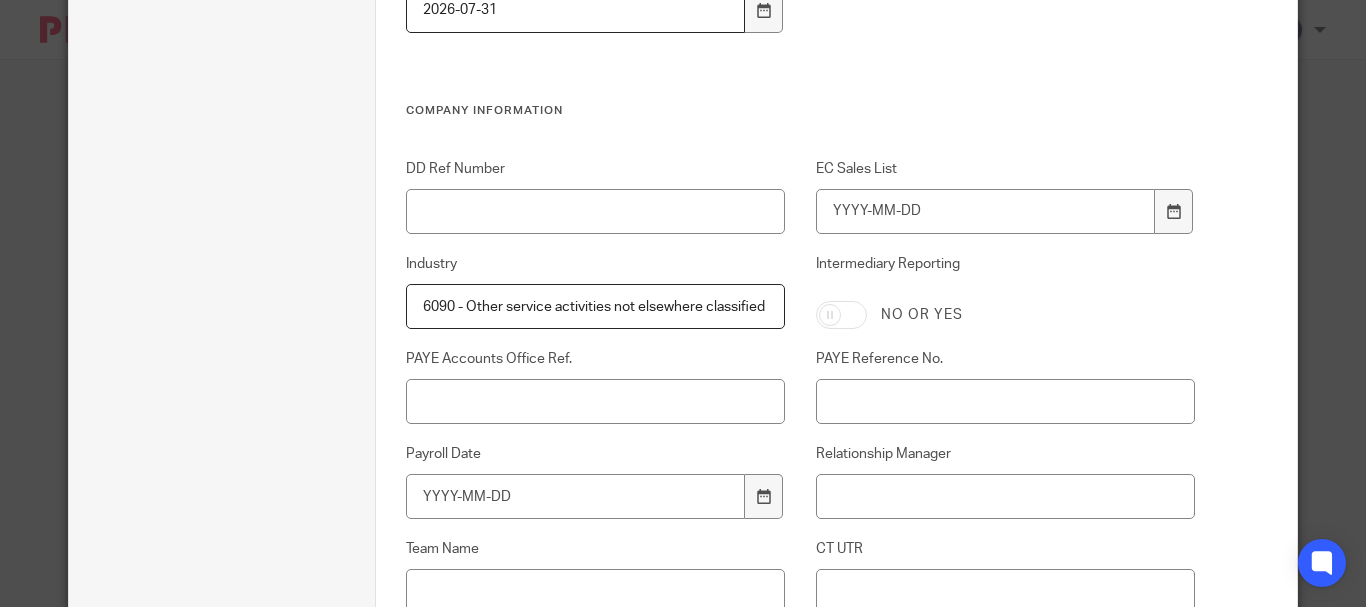 scroll, scrollTop: 0, scrollLeft: 0, axis: both 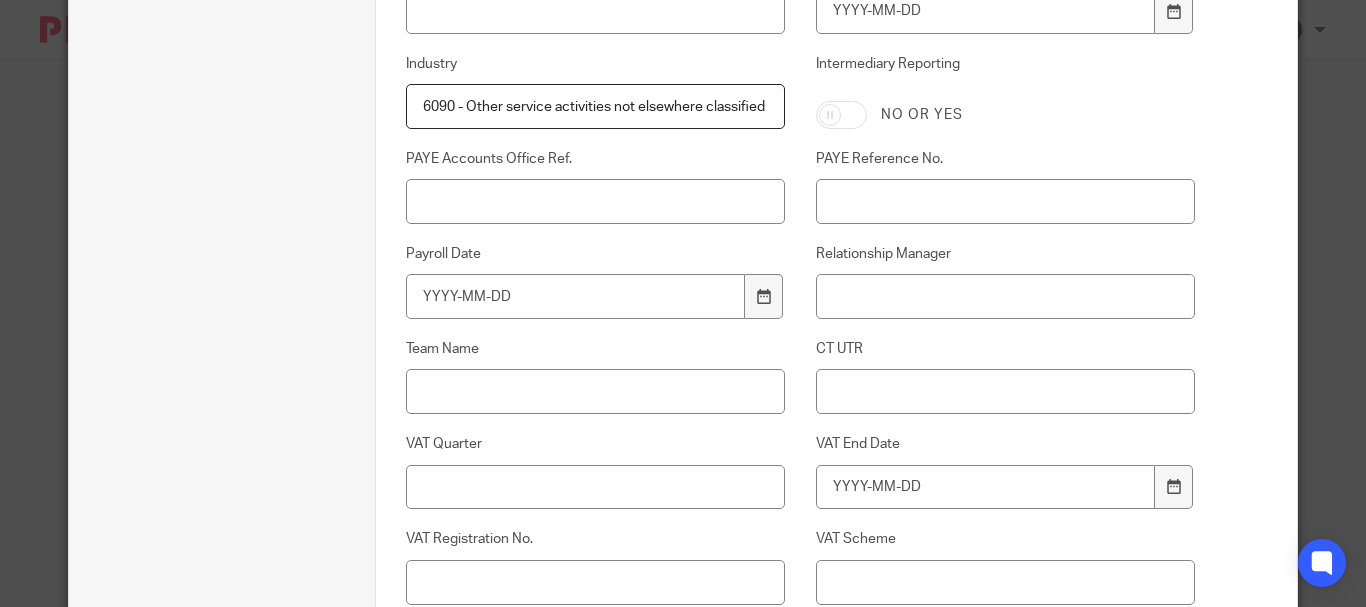 type on "6090 - Other service activities not elsewhere classified" 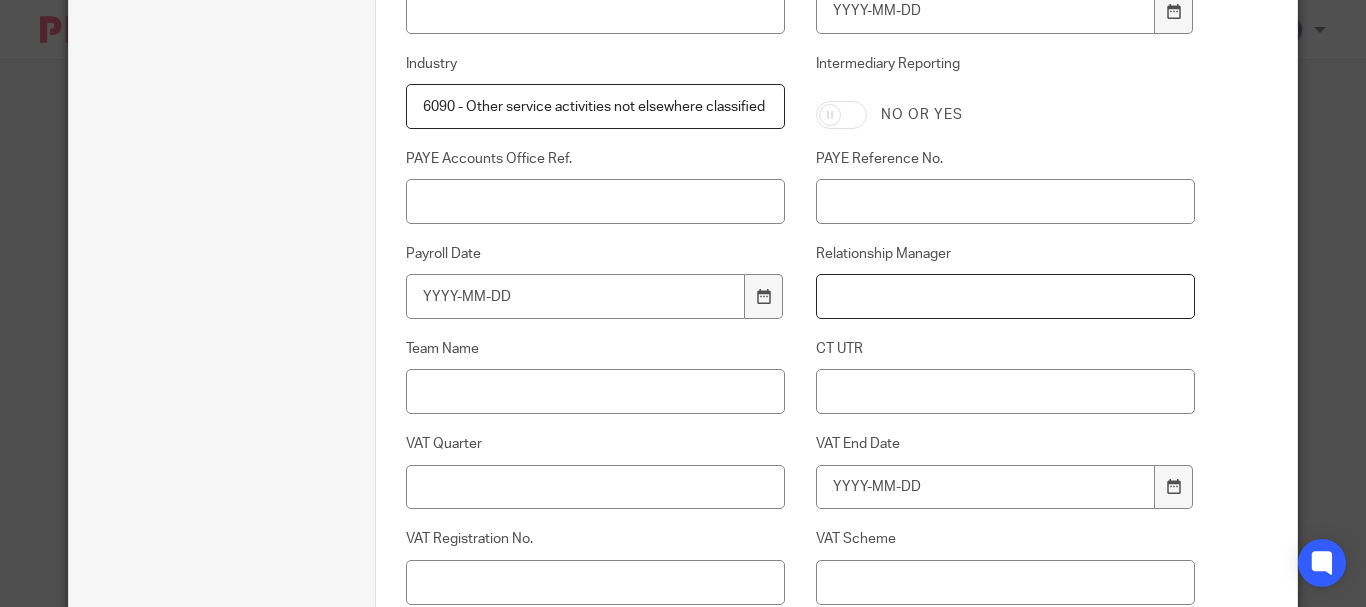 click on "Relationship Manager" at bounding box center [1005, 296] 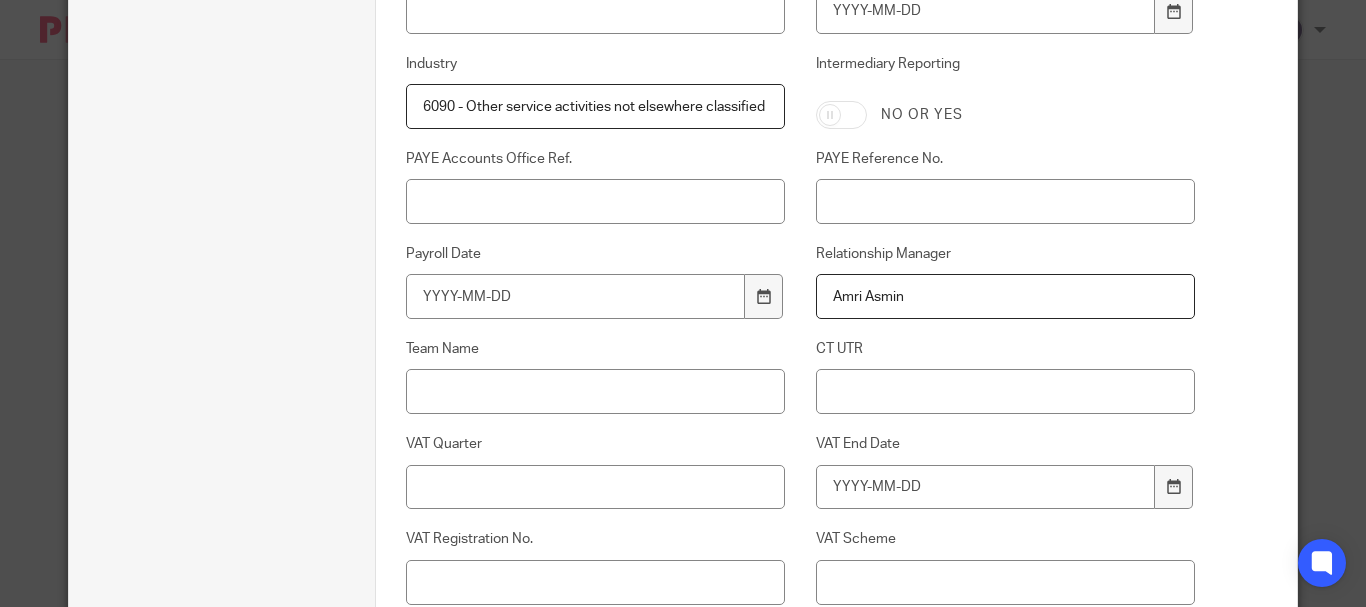type on "Amri Asmin" 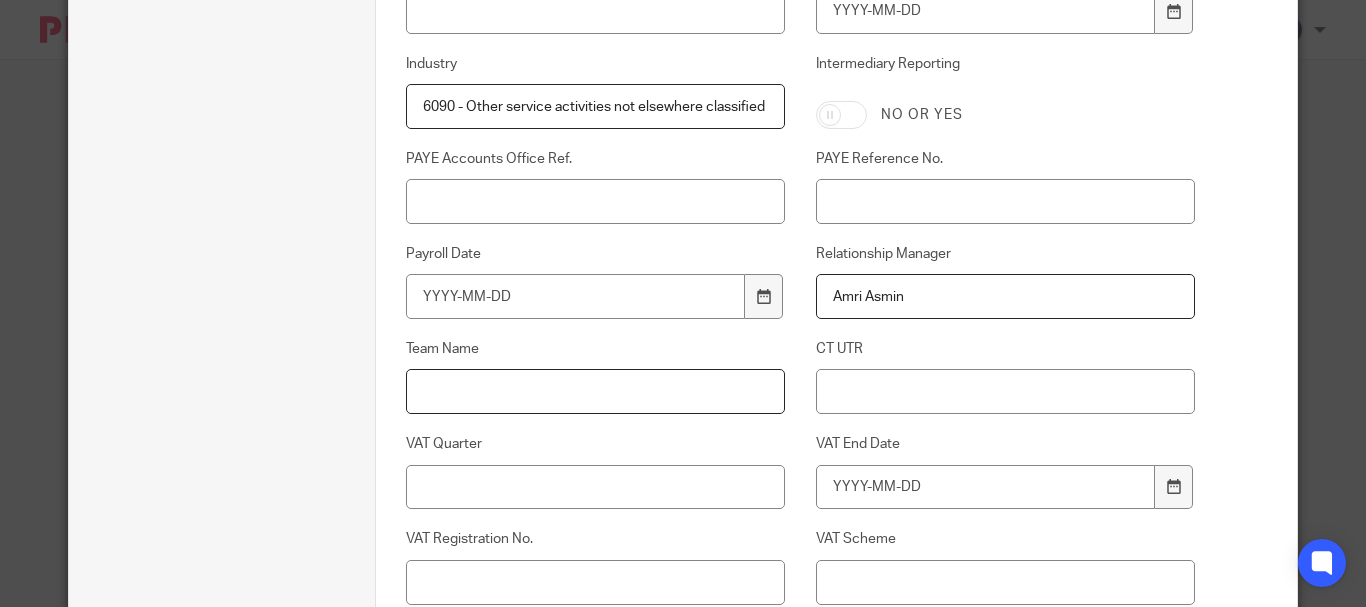 click on "Team Name" at bounding box center (595, 391) 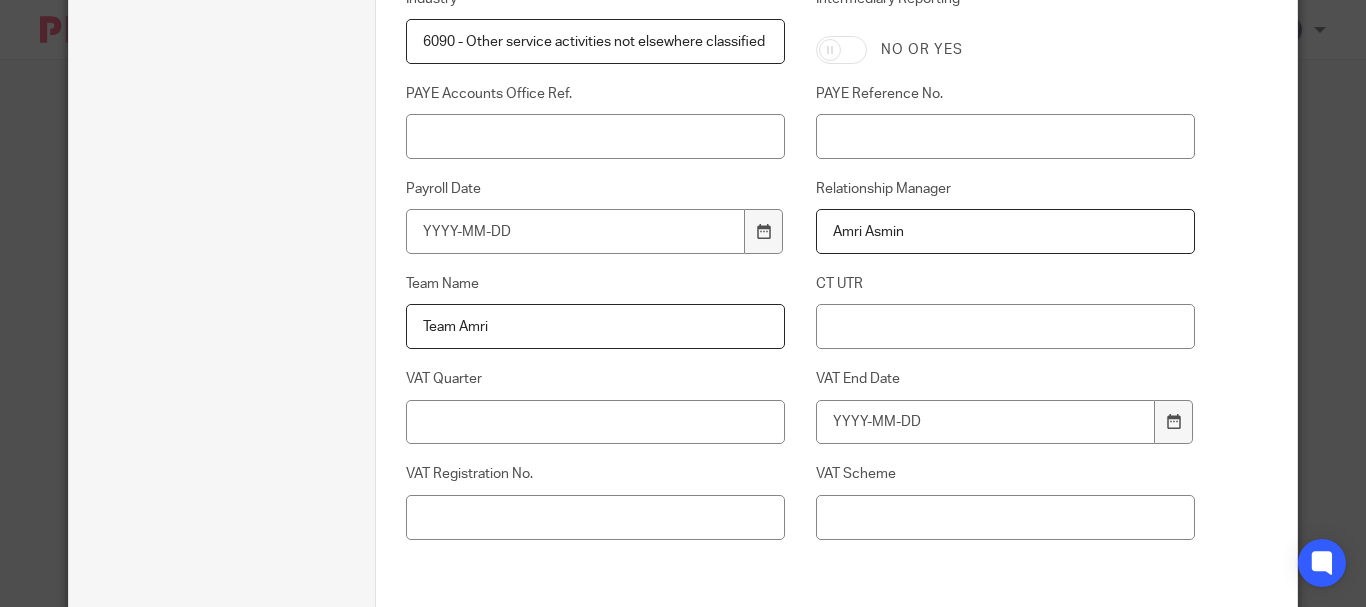 scroll, scrollTop: 1106, scrollLeft: 0, axis: vertical 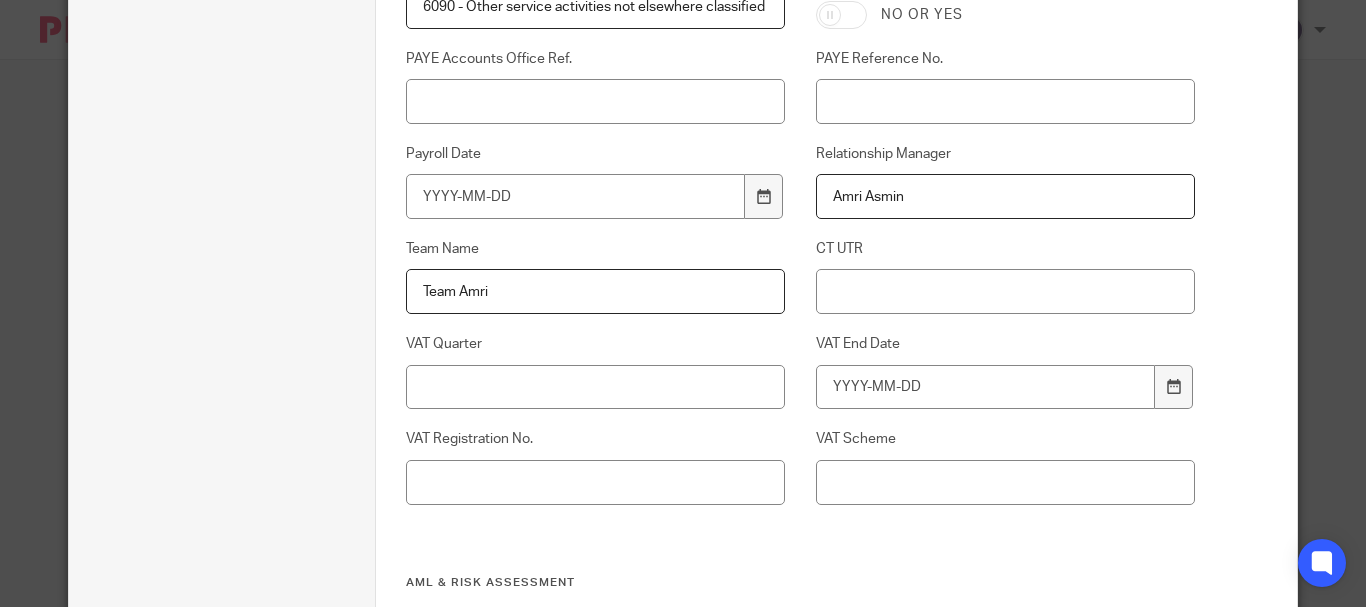 type on "Team Amri" 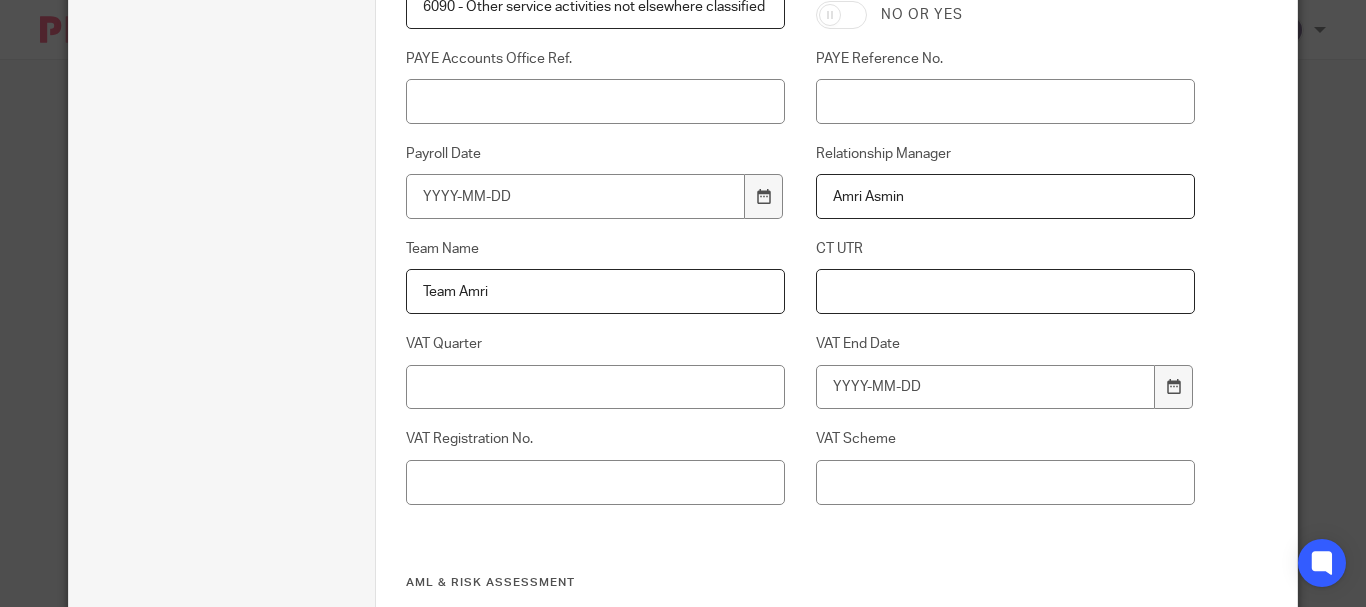 click on "CT UTR" at bounding box center (1005, 291) 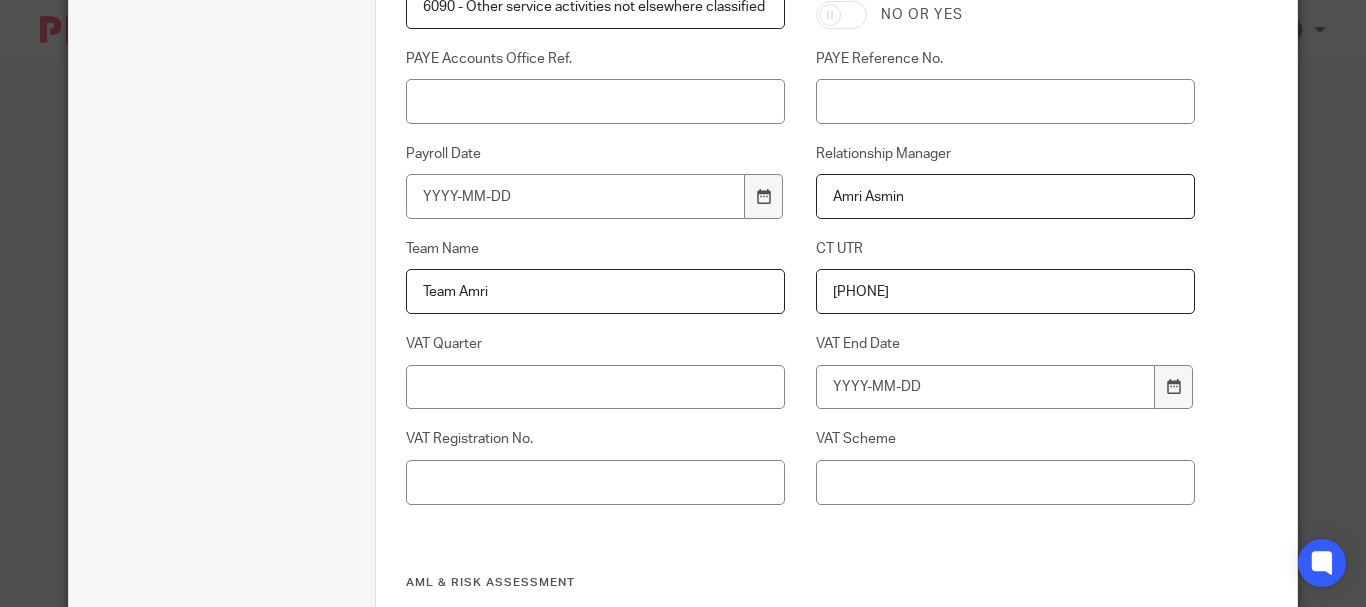 type on "[PHONE]" 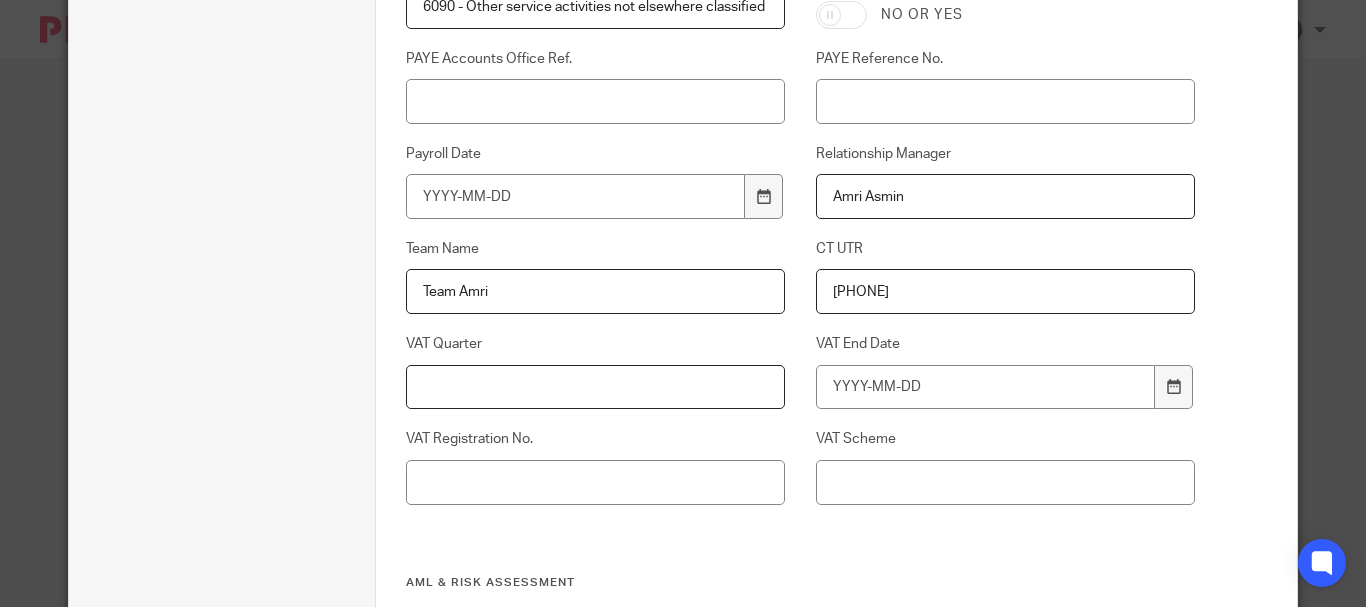 click on "VAT Quarter" at bounding box center [595, 387] 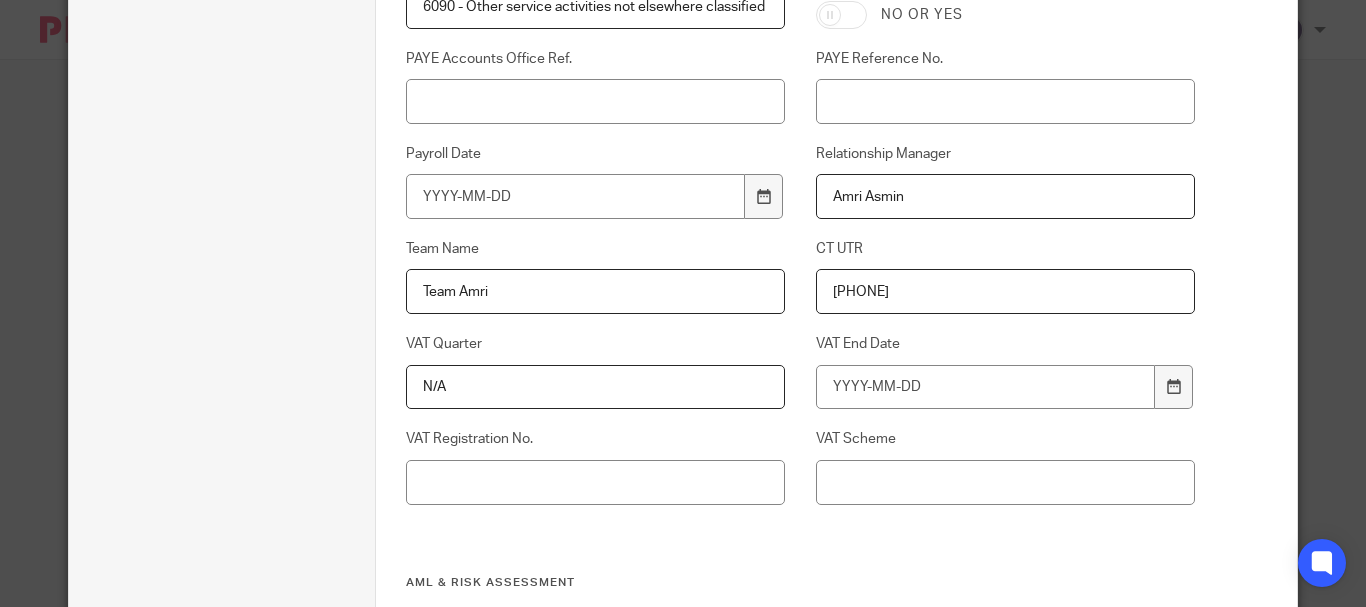 type on "N/A" 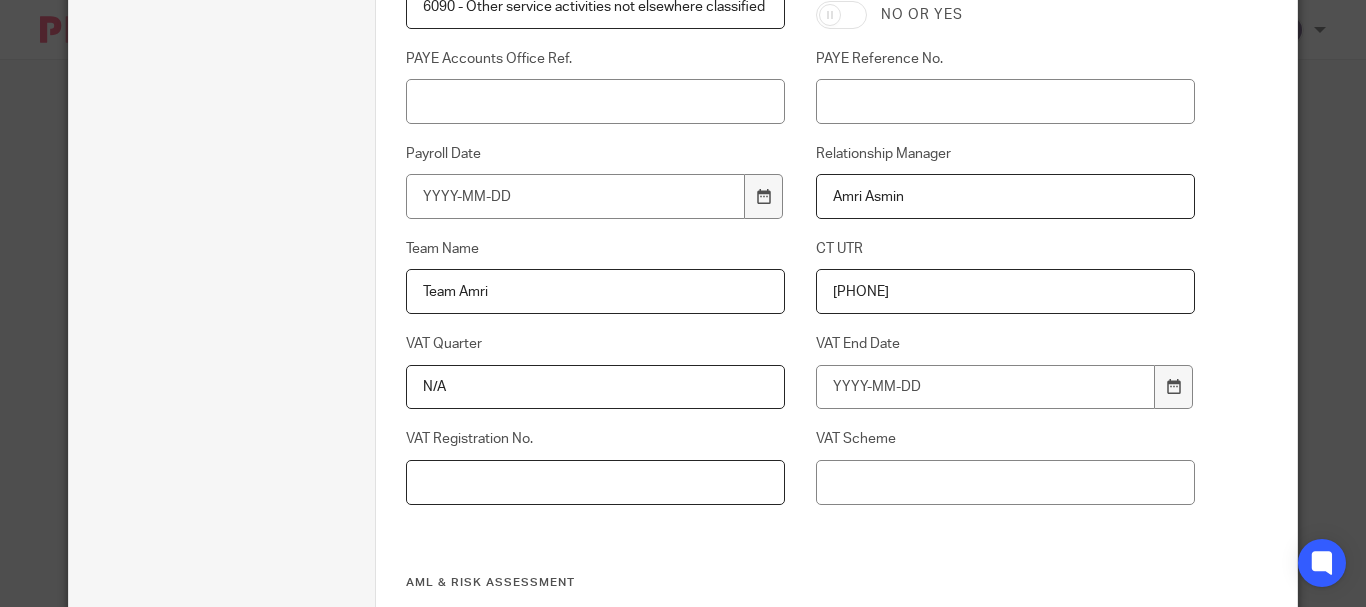 click on "VAT Registration No." at bounding box center [595, 482] 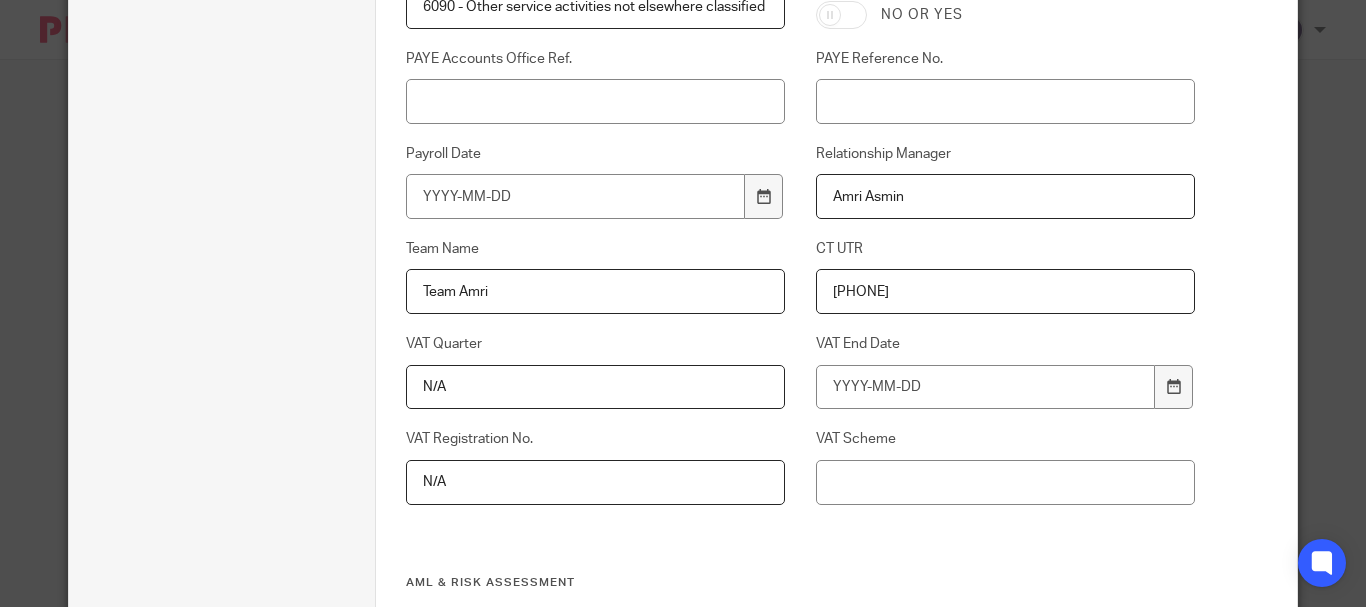 type on "N/A" 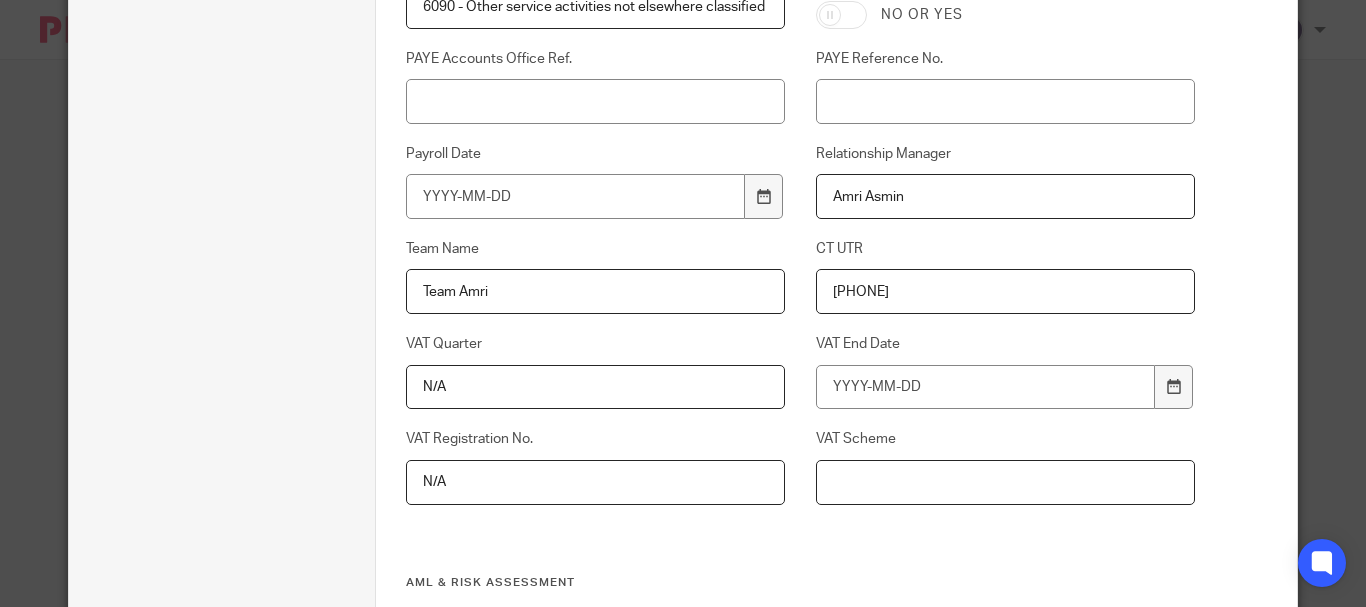 click on "VAT Scheme" at bounding box center (1005, 482) 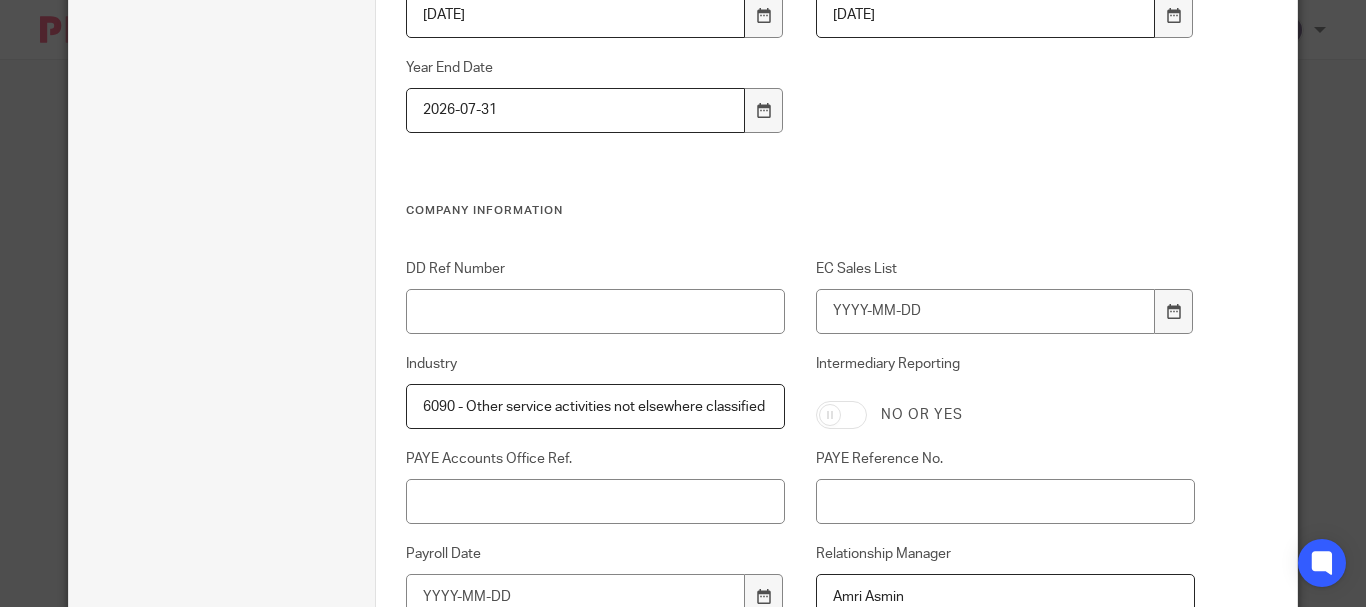 scroll, scrollTop: 206, scrollLeft: 0, axis: vertical 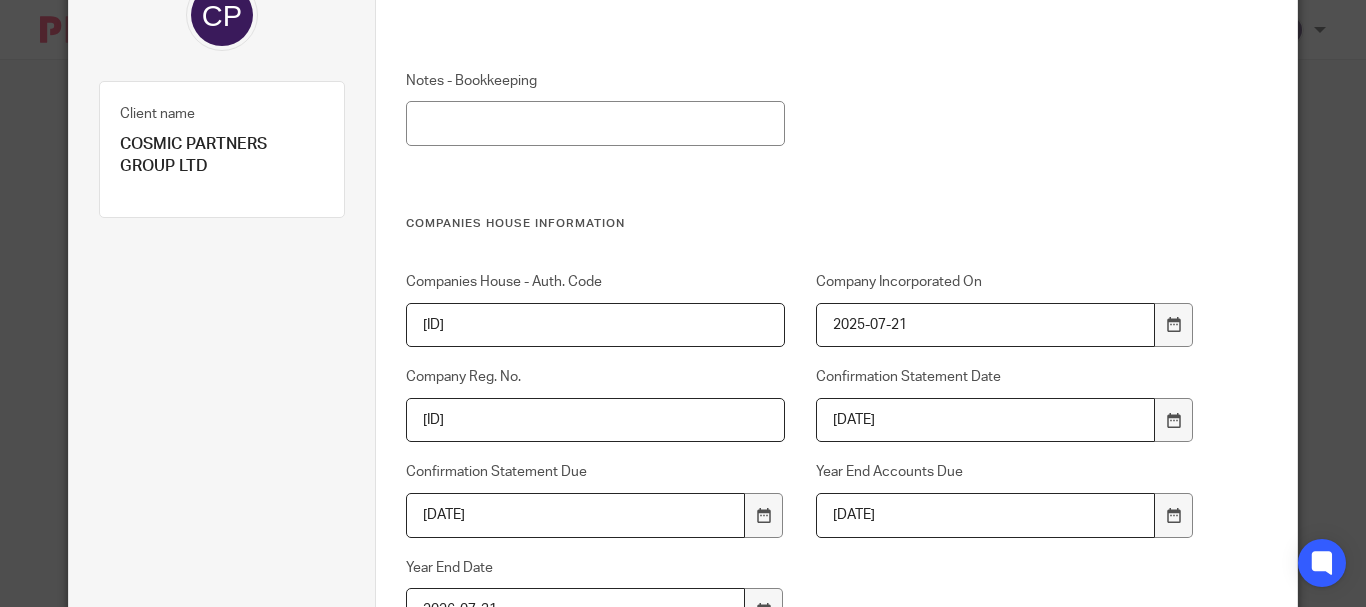 type on "N/A" 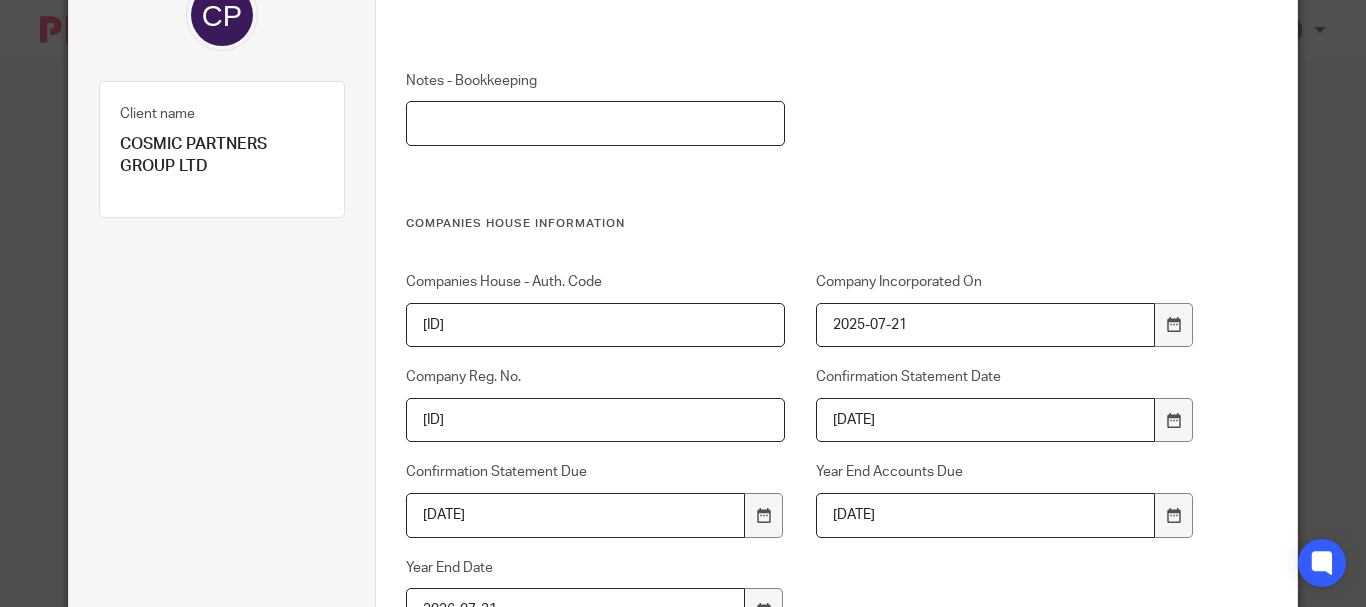 click on "Notes - Bookkeeping" at bounding box center (595, 123) 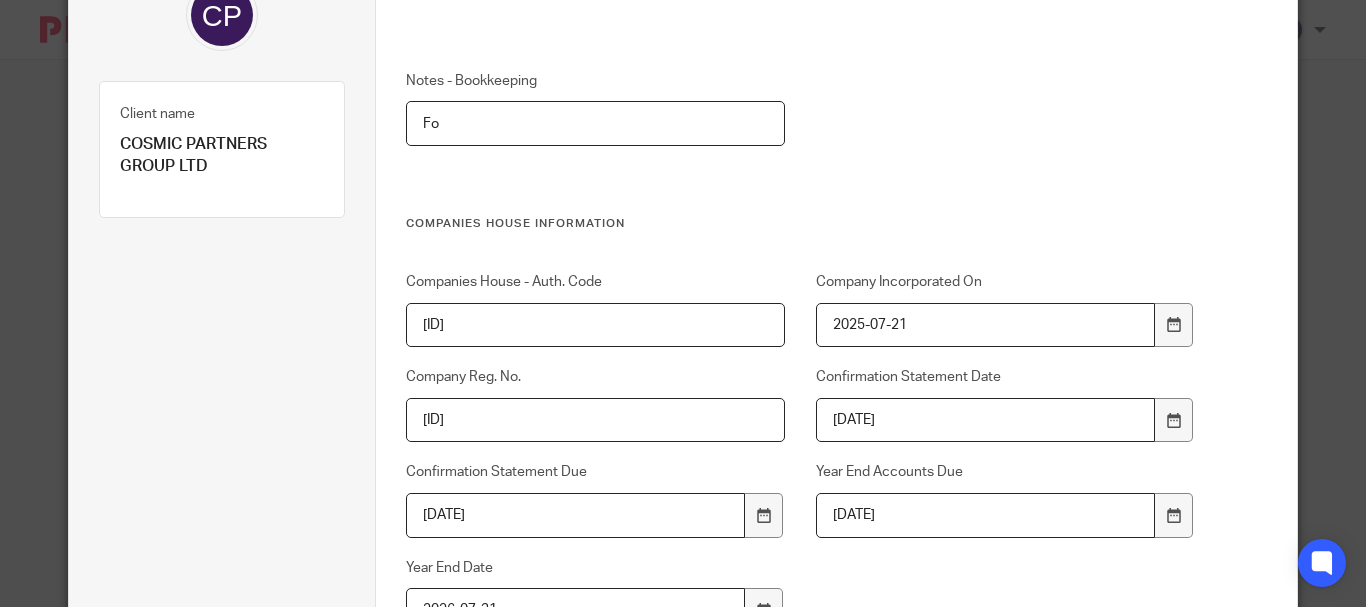 type on "F" 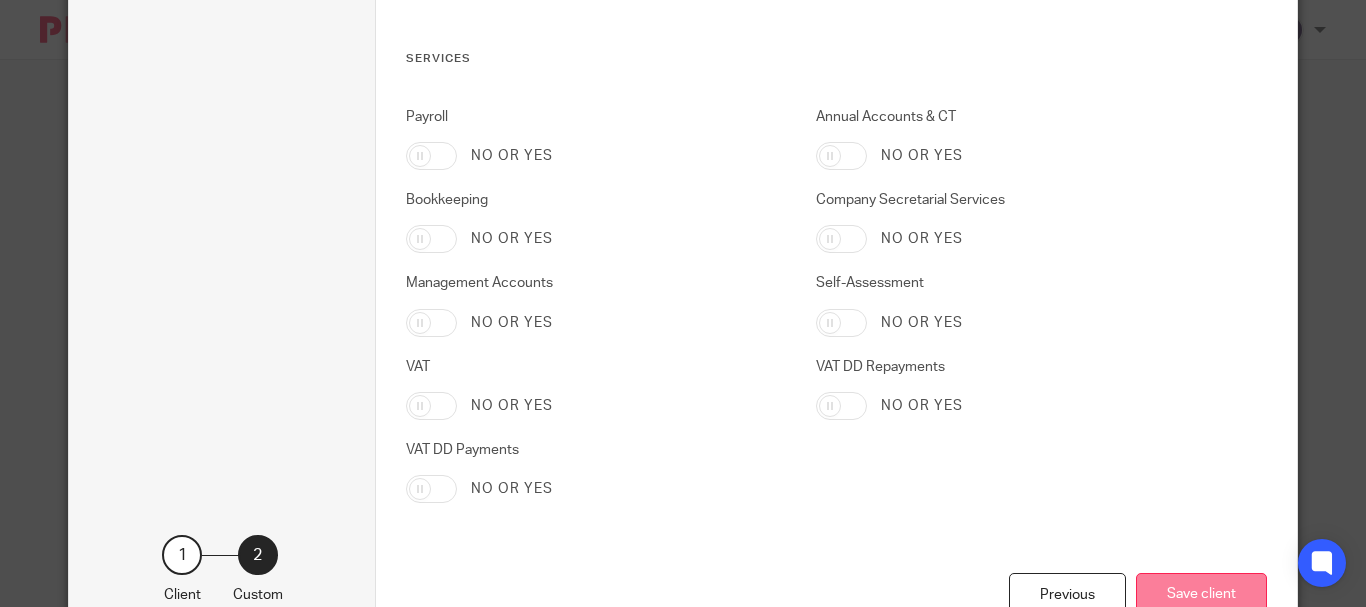 scroll, scrollTop: 2046, scrollLeft: 0, axis: vertical 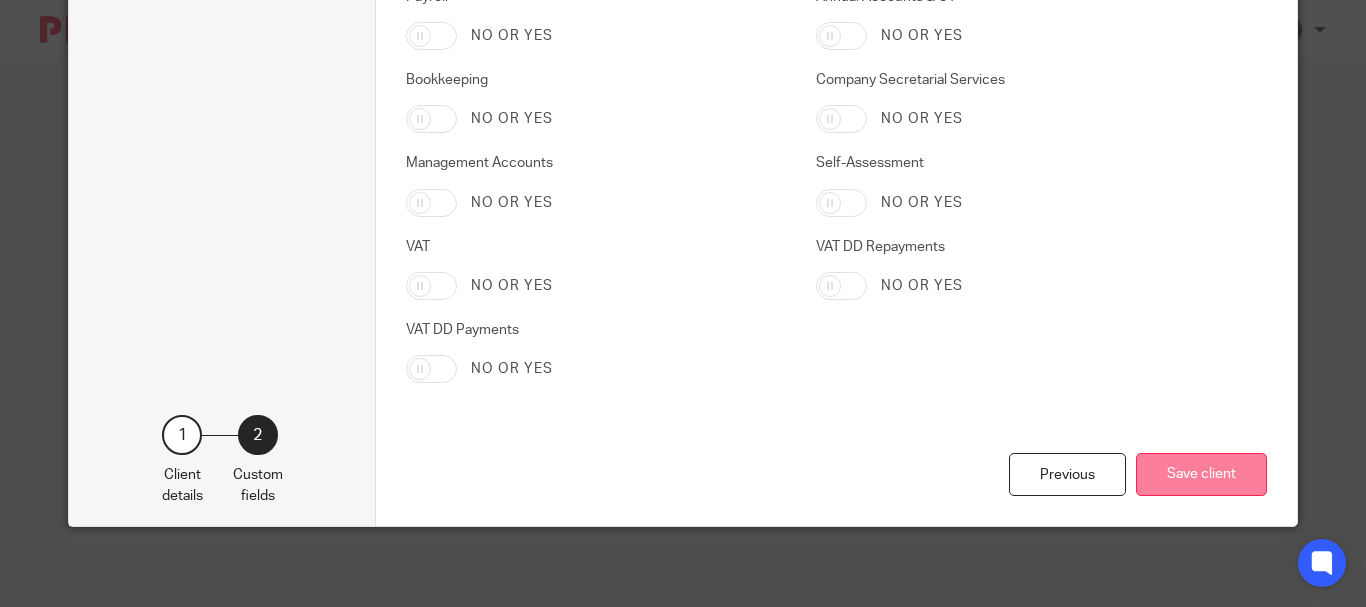 type on "Dormant" 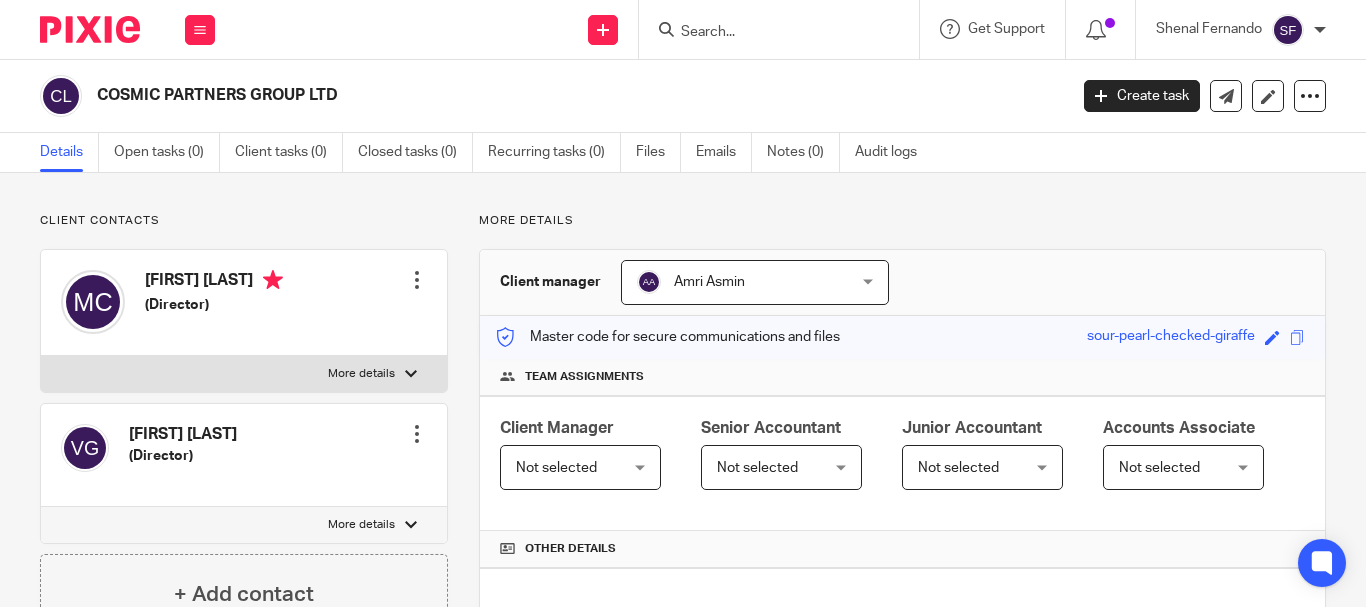 scroll, scrollTop: 0, scrollLeft: 0, axis: both 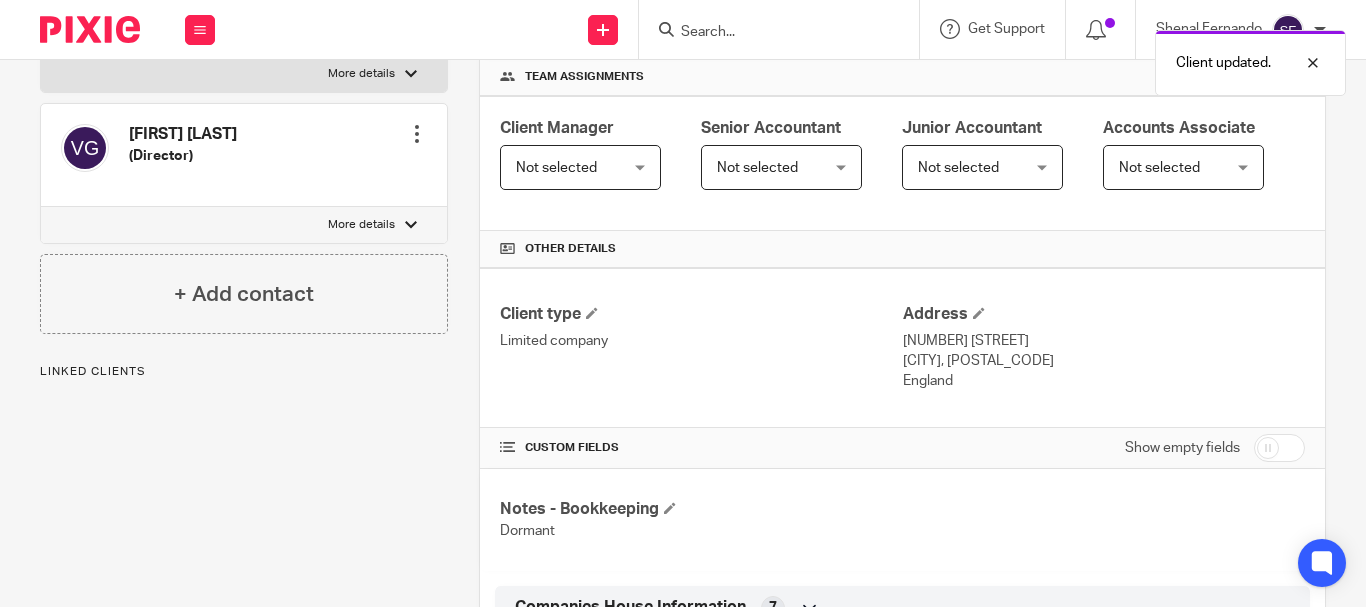 click on "Not selected
Not selected" at bounding box center [580, 167] 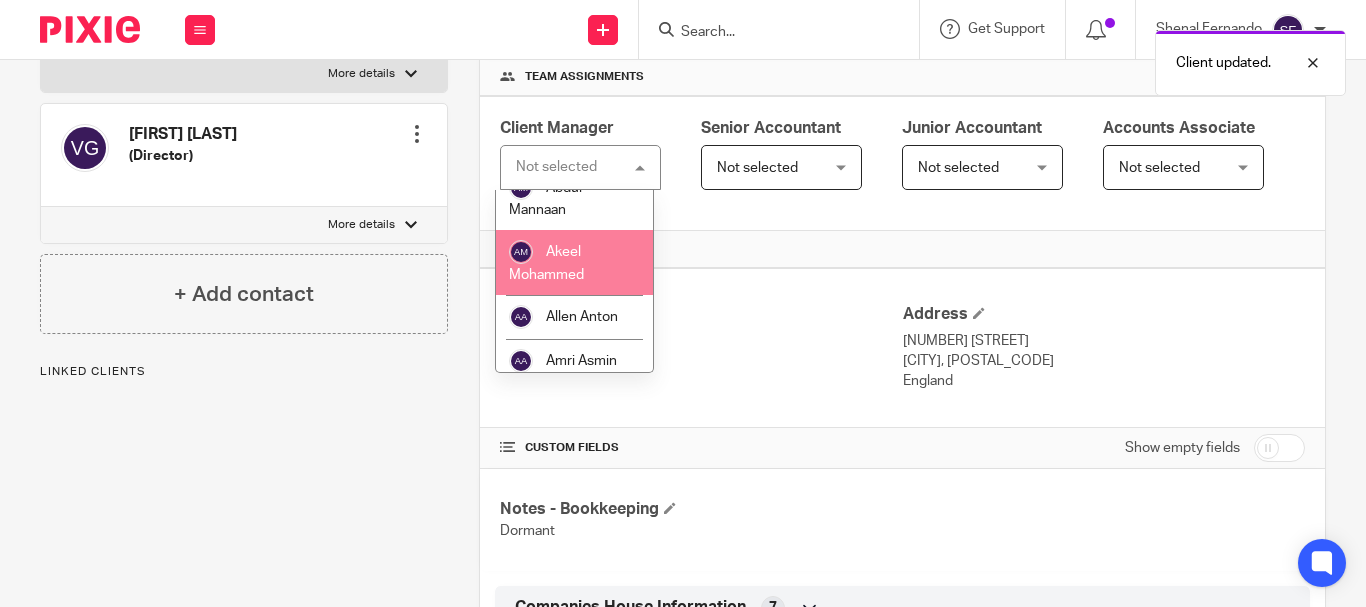 scroll, scrollTop: 100, scrollLeft: 0, axis: vertical 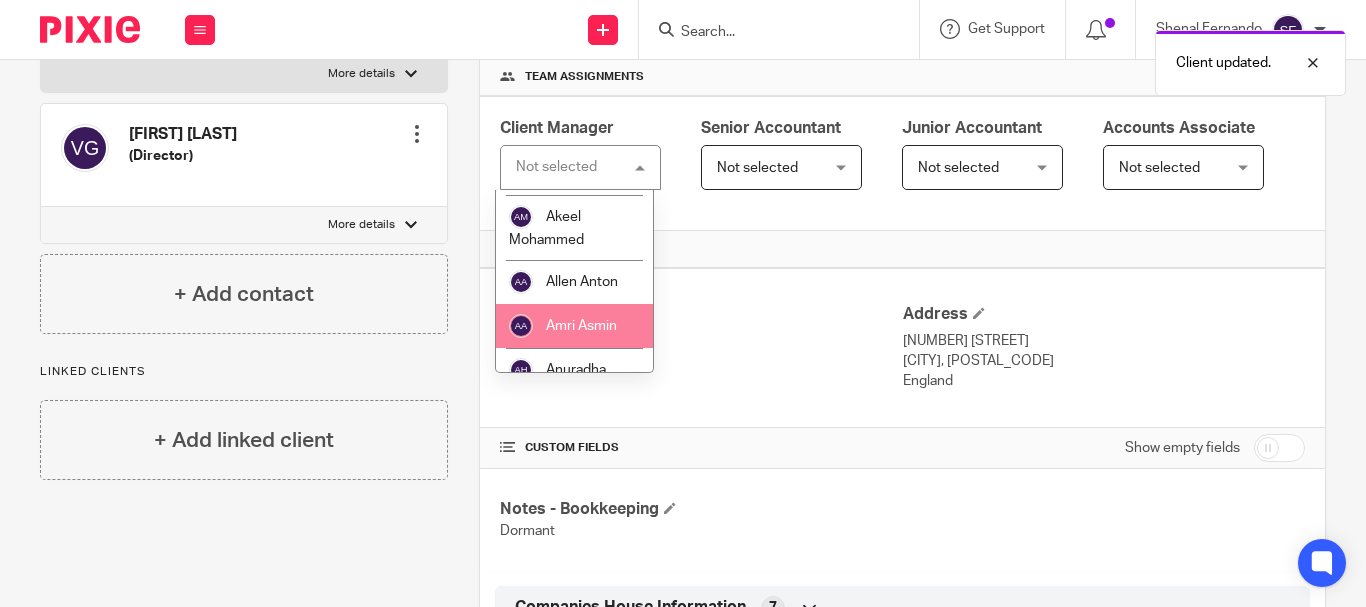 click on "Amri Asmin" at bounding box center [581, 326] 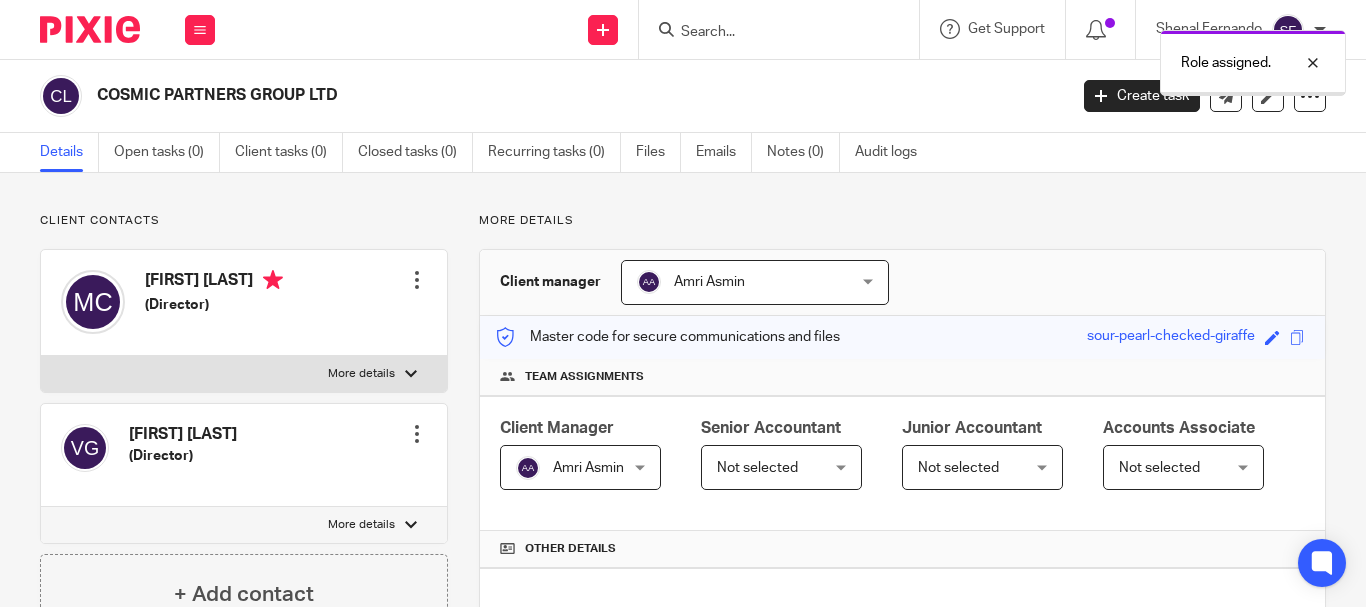 scroll, scrollTop: 0, scrollLeft: 0, axis: both 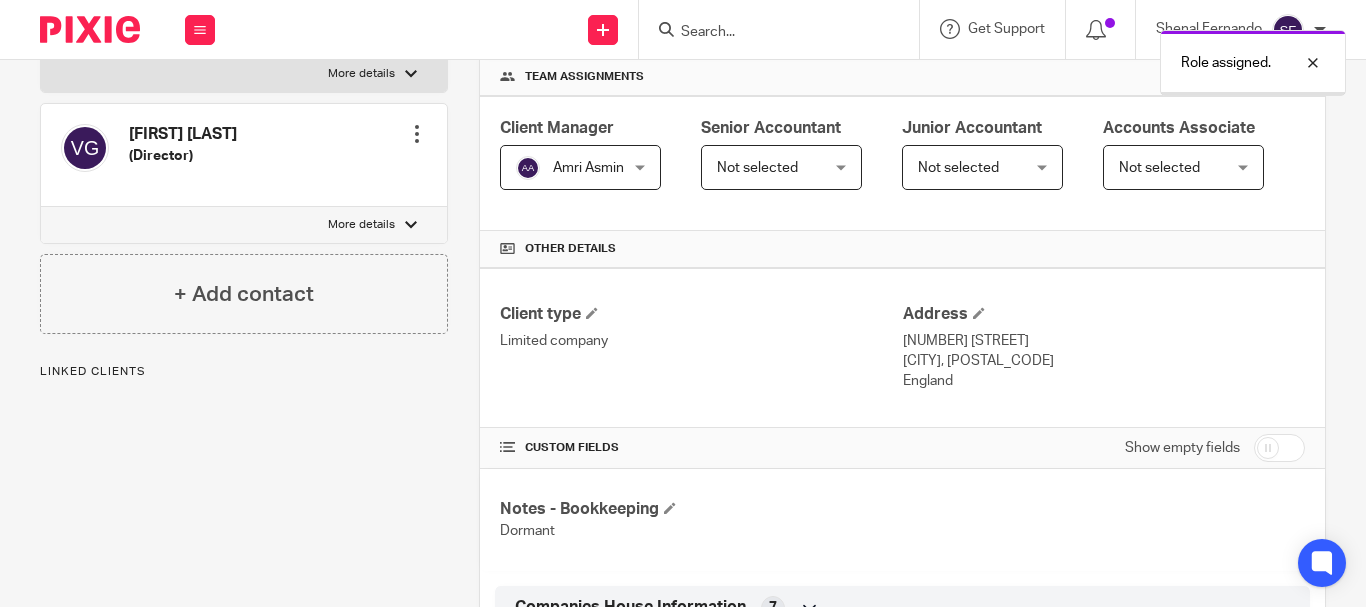click on "Not selected" at bounding box center [774, 167] 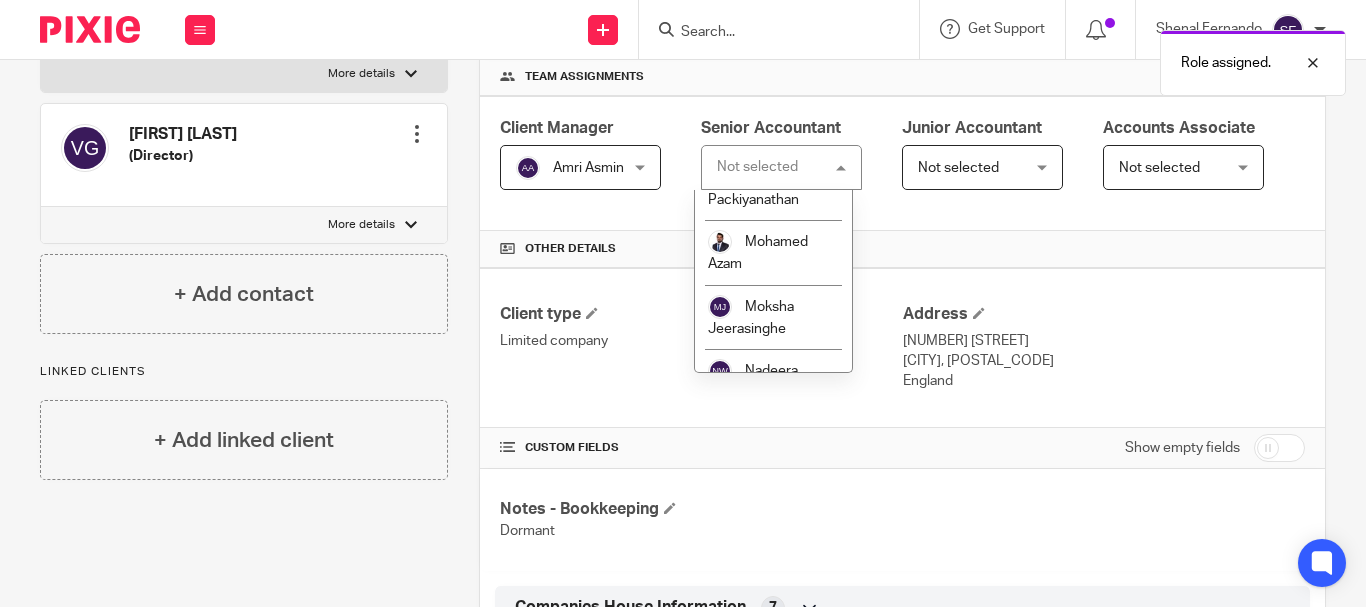 scroll, scrollTop: 800, scrollLeft: 0, axis: vertical 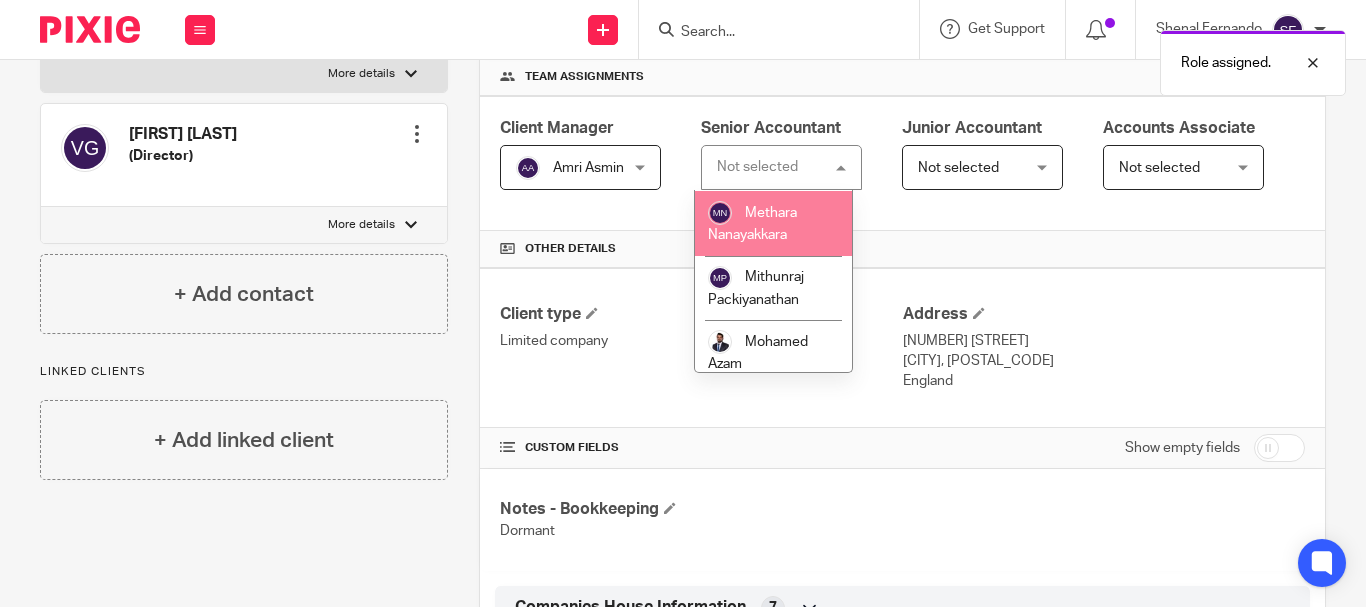 click on "Methara Nanayakkara" at bounding box center (752, 224) 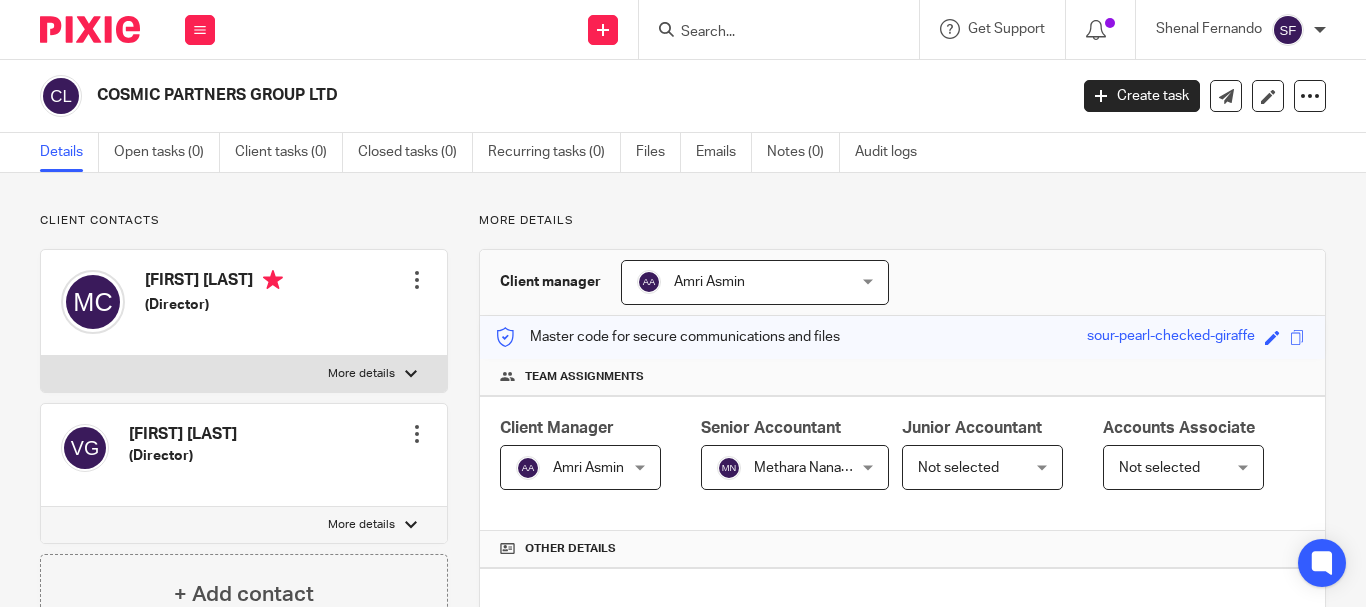 scroll, scrollTop: 0, scrollLeft: 0, axis: both 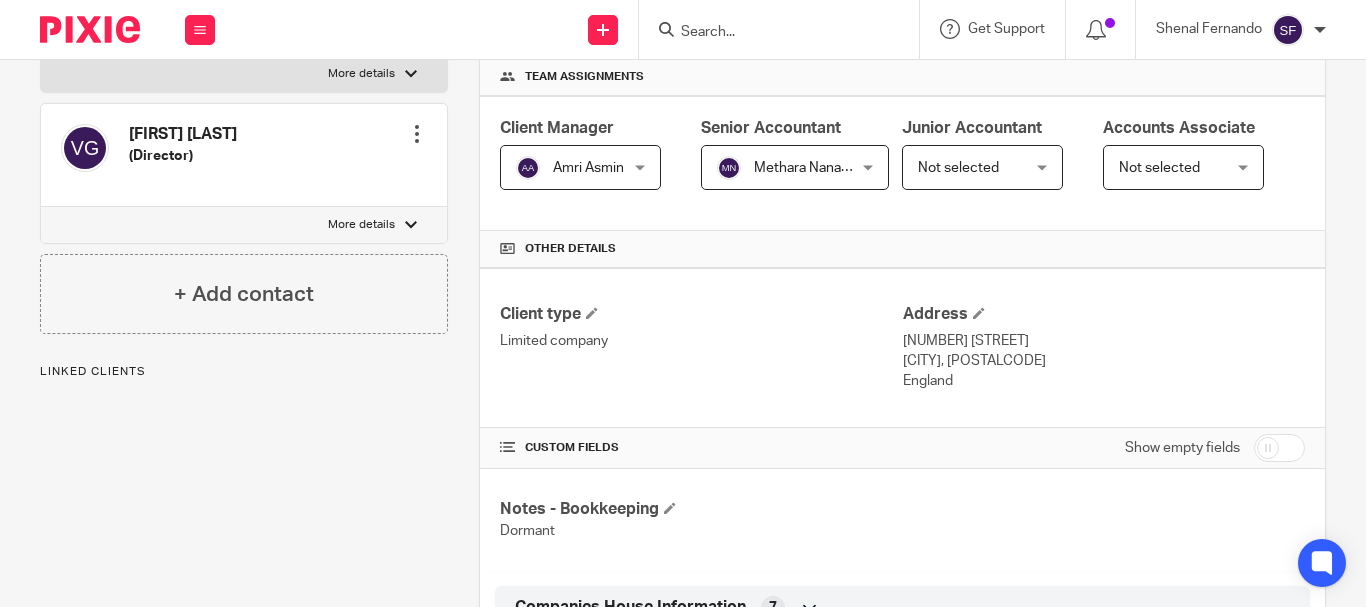 click on "Not selected" at bounding box center [975, 167] 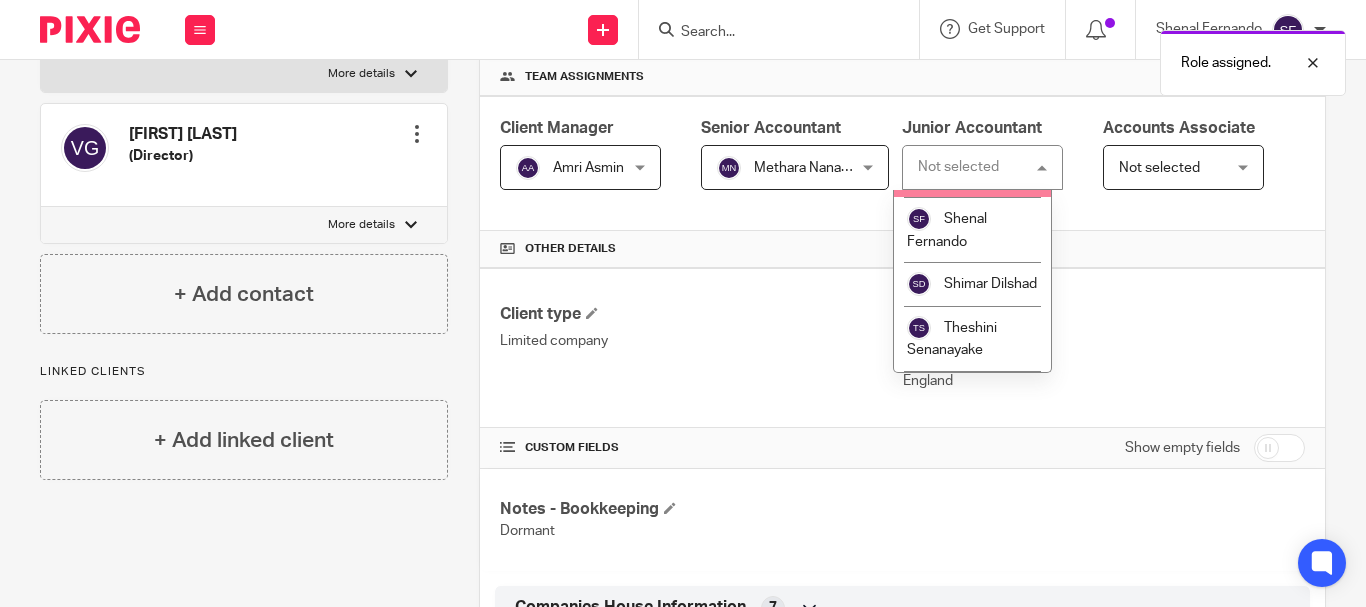 scroll, scrollTop: 1700, scrollLeft: 0, axis: vertical 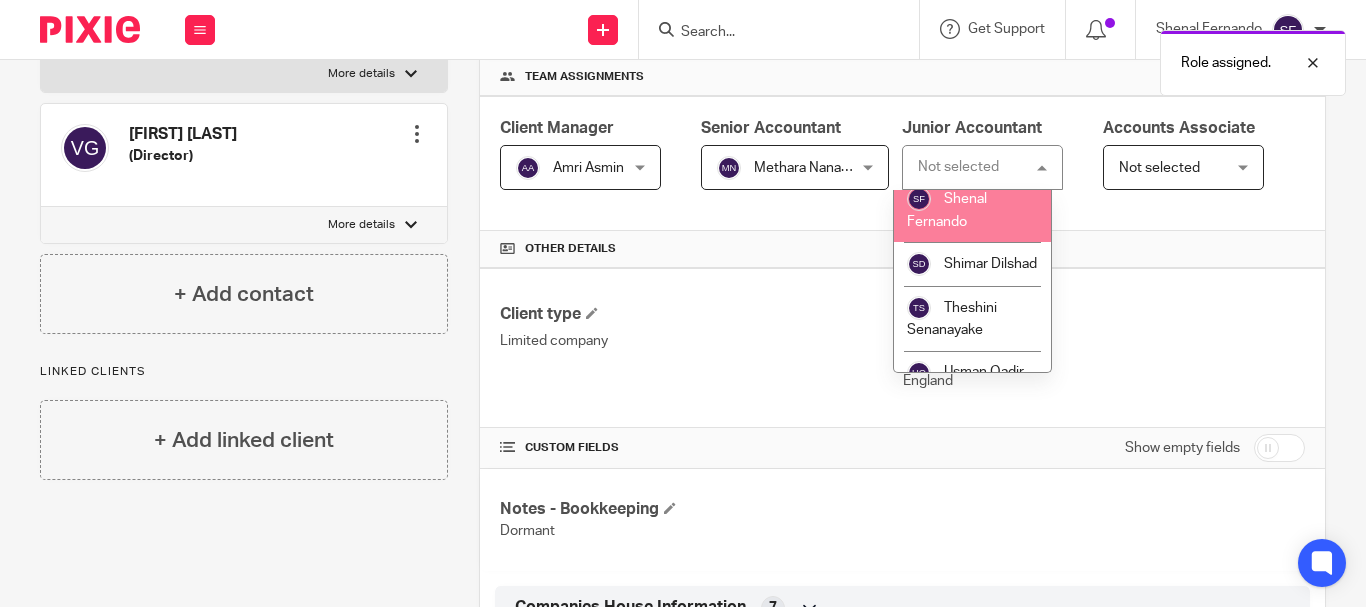 click on "Shenal Fernando" at bounding box center [947, 210] 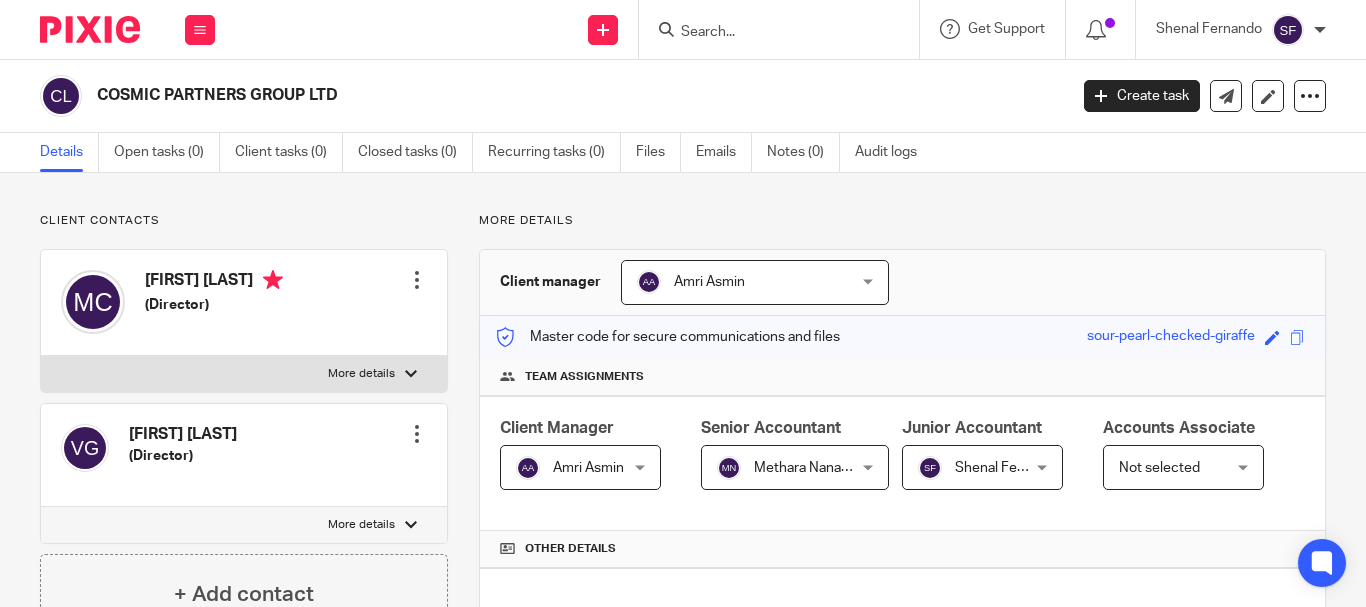 scroll, scrollTop: 0, scrollLeft: 0, axis: both 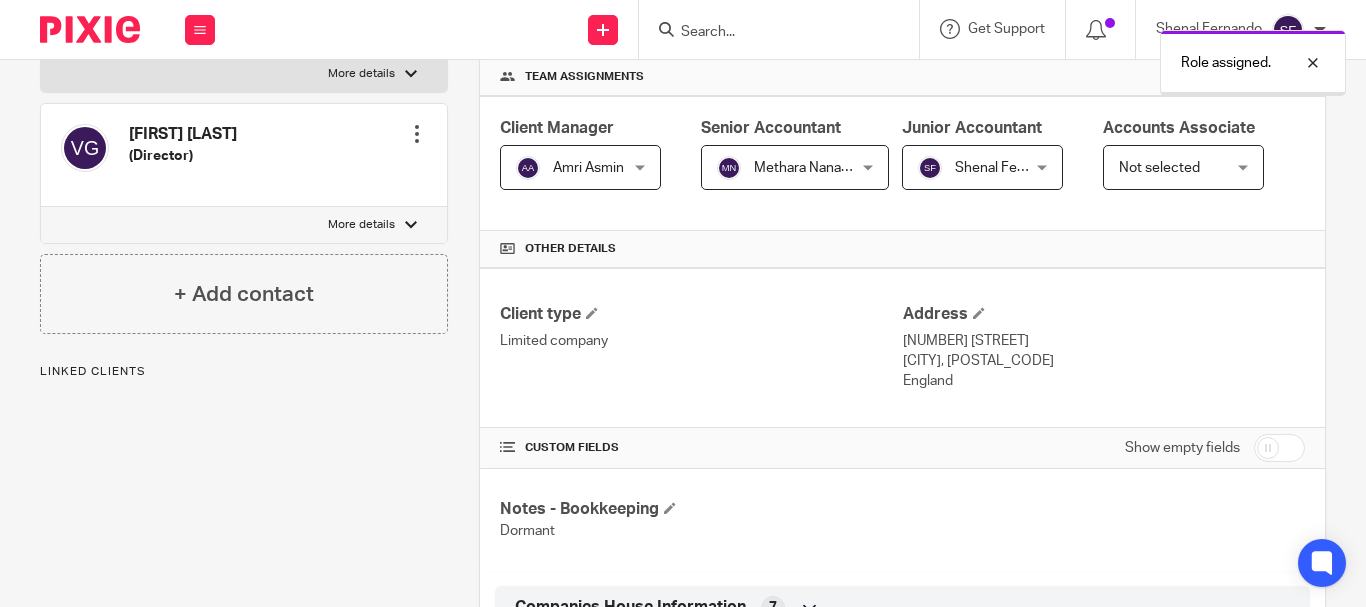 click on "Not selected" at bounding box center (1176, 167) 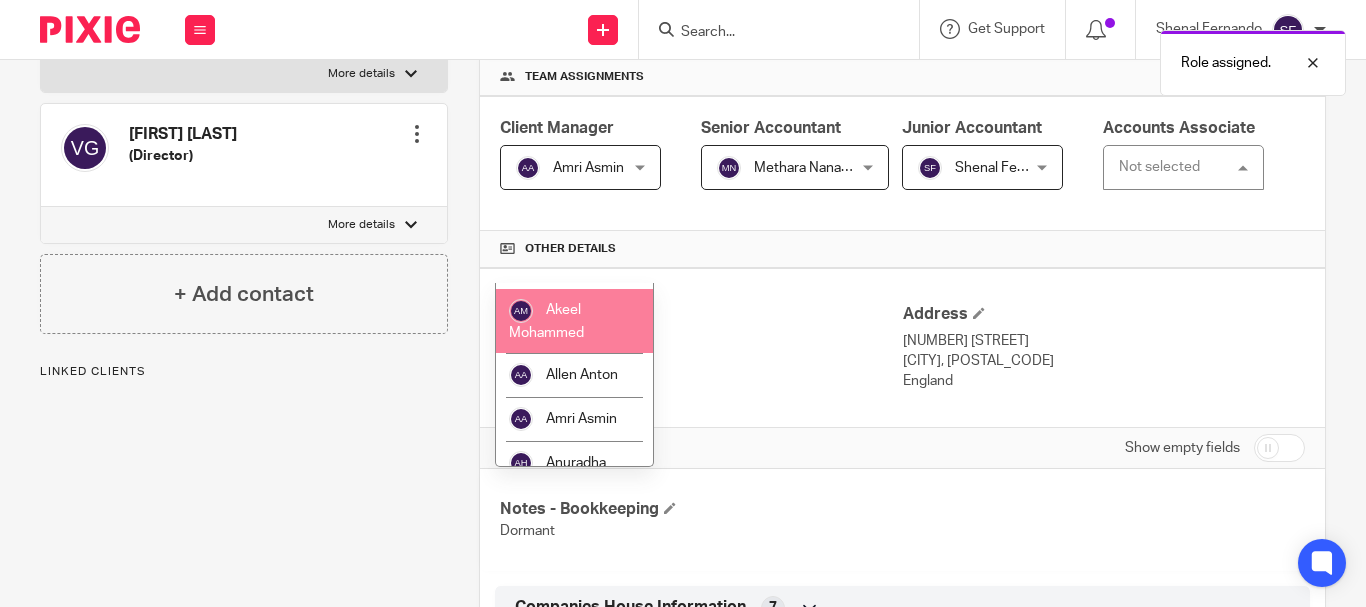 scroll, scrollTop: 0, scrollLeft: 0, axis: both 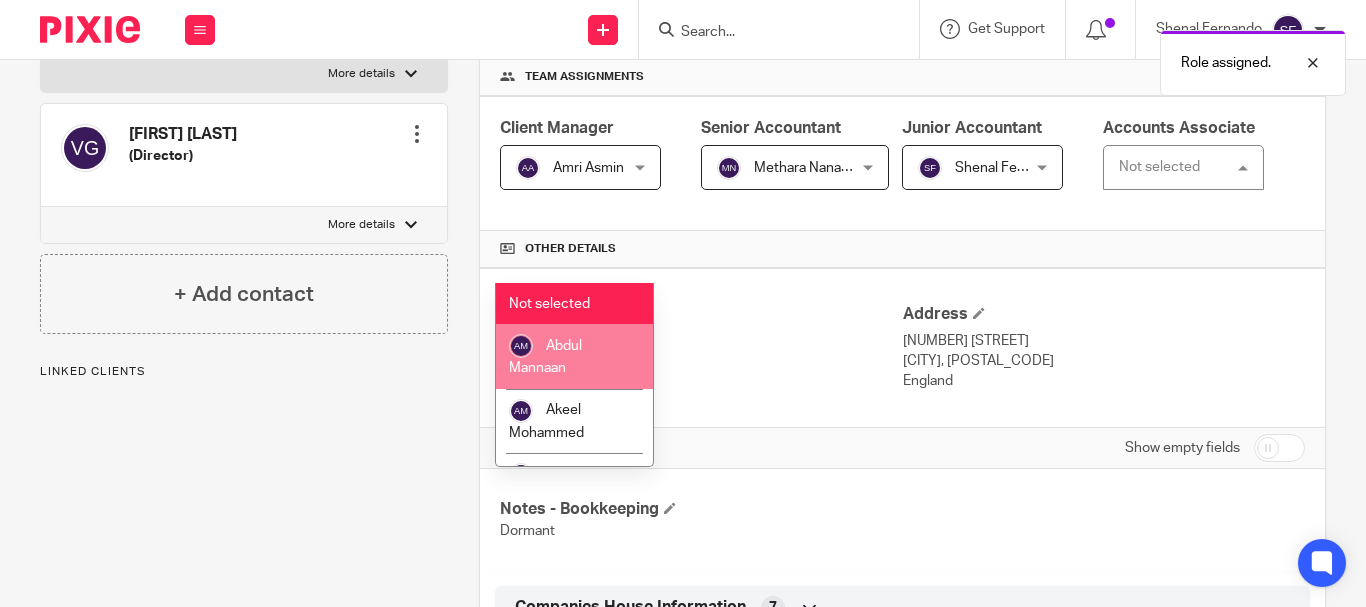 click on "Abdul Mannaan" at bounding box center (574, 356) 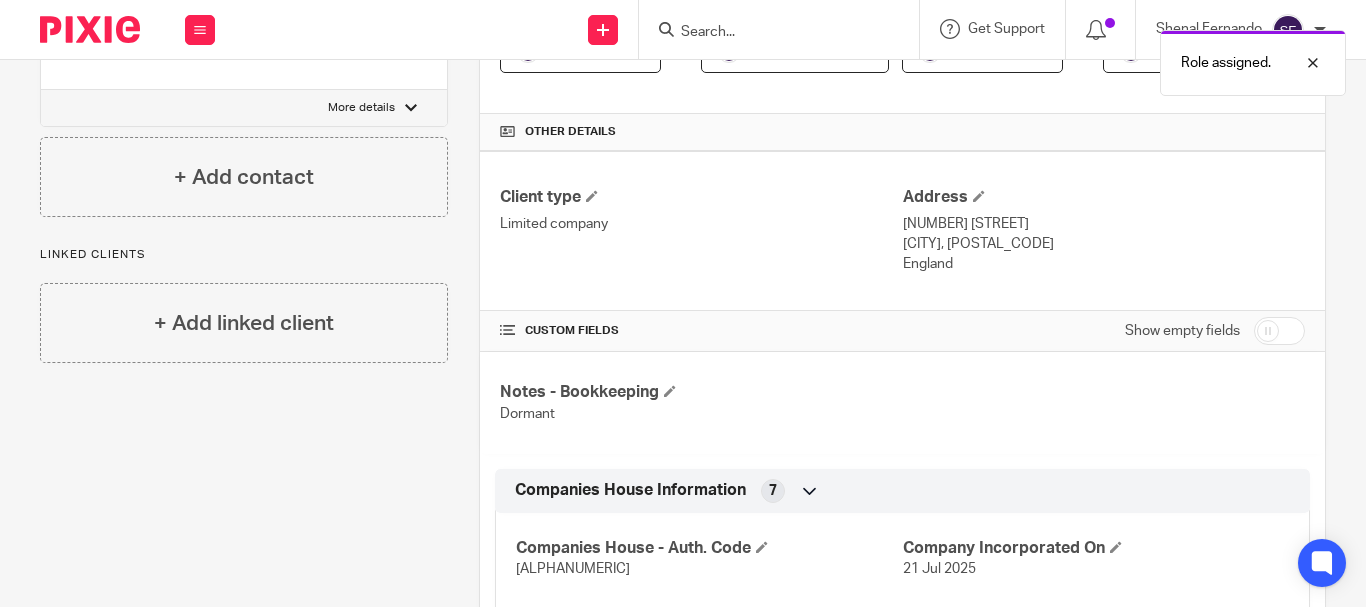 scroll, scrollTop: 500, scrollLeft: 0, axis: vertical 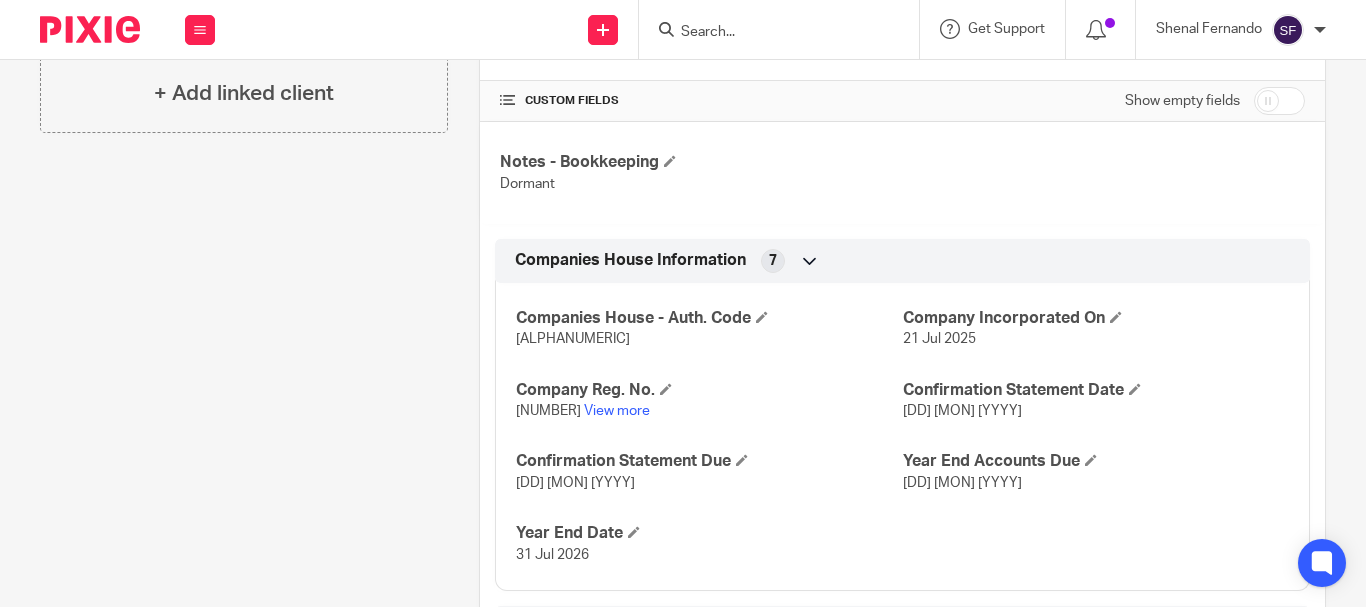 click at bounding box center [1279, 101] 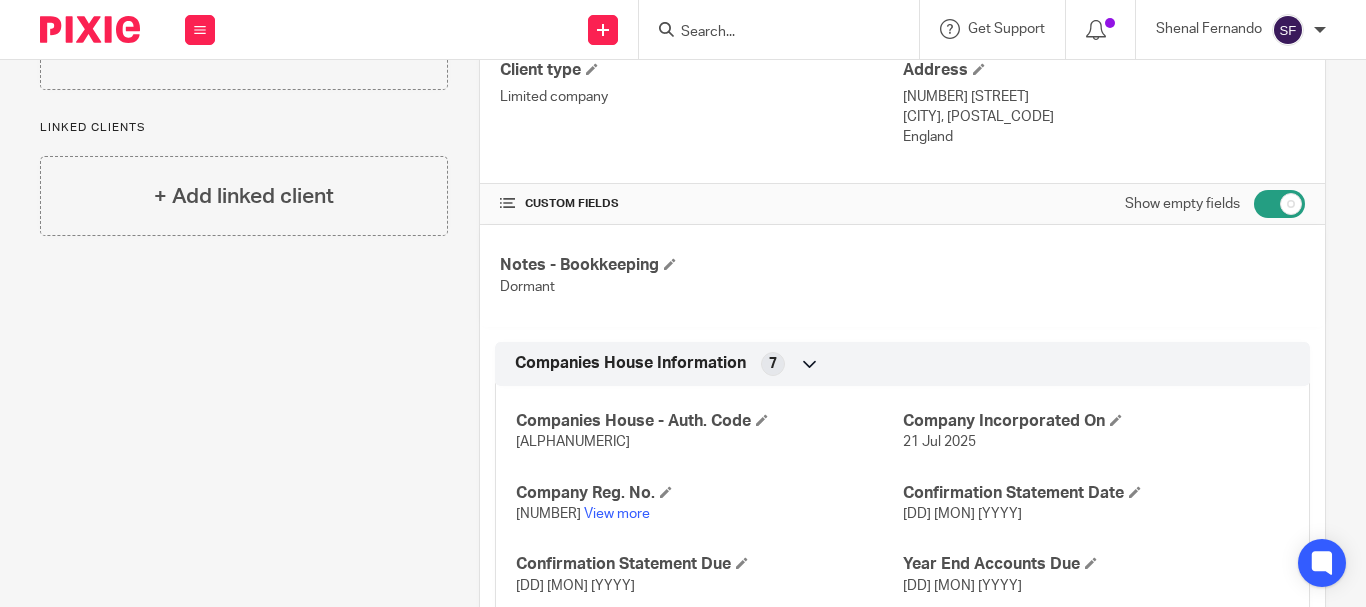 scroll, scrollTop: 0, scrollLeft: 0, axis: both 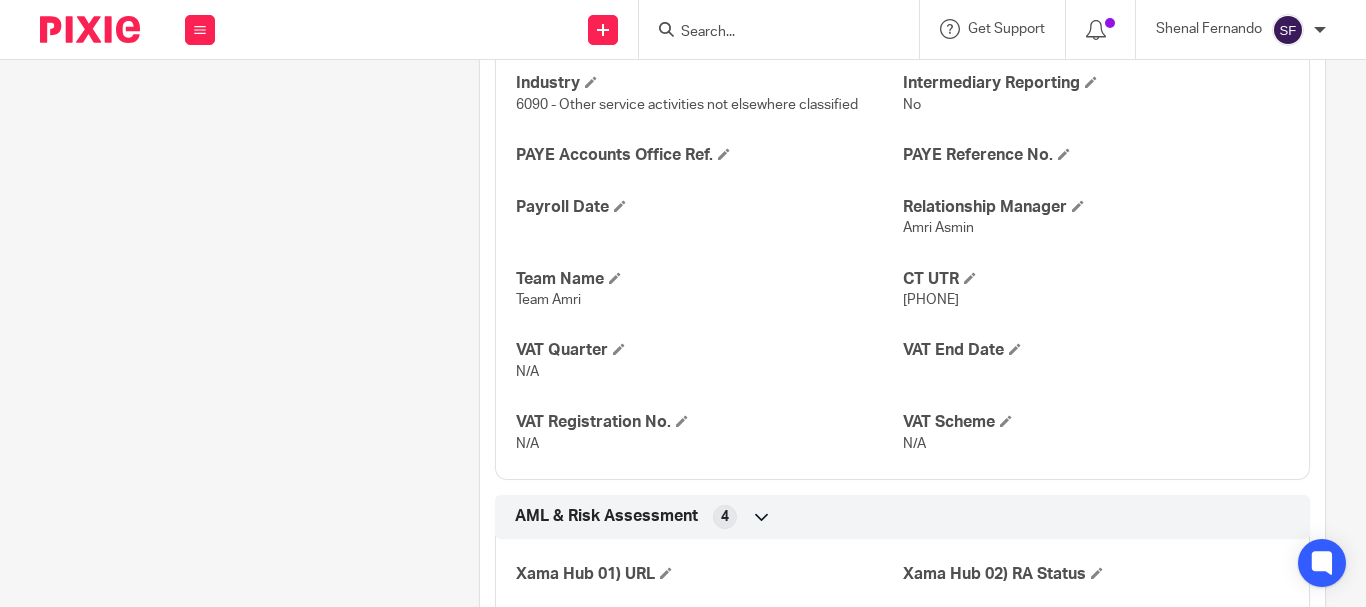 click on "[PHONE]" at bounding box center (931, 300) 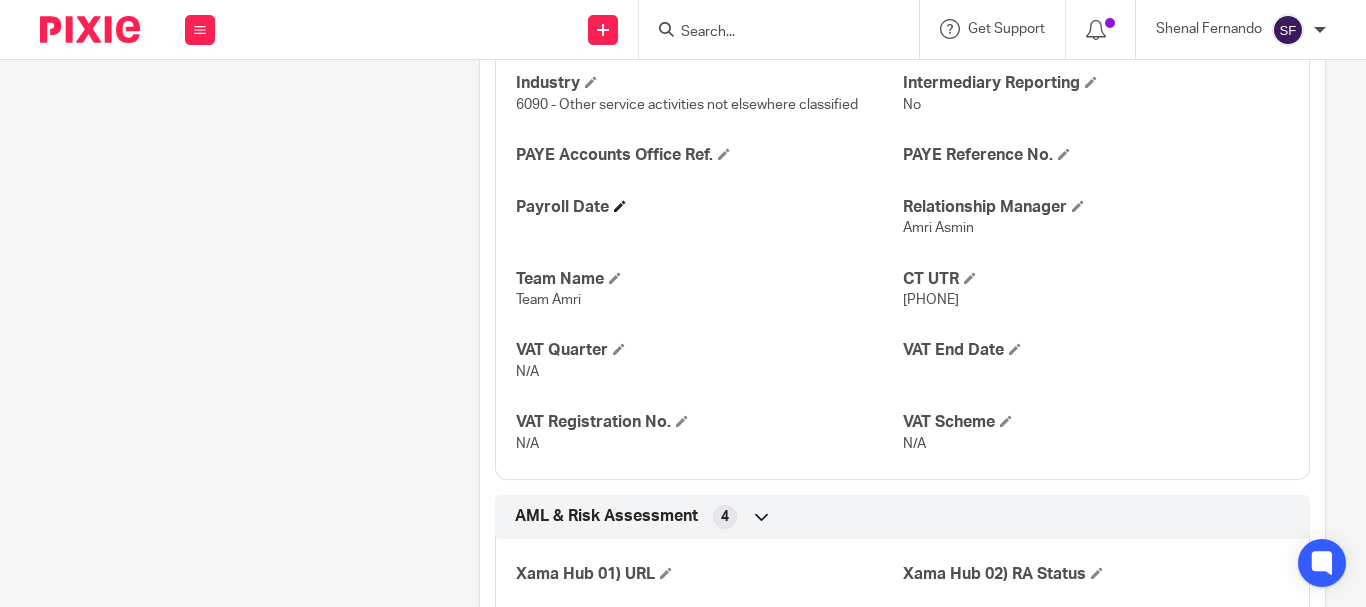 copy on "[PHONE]" 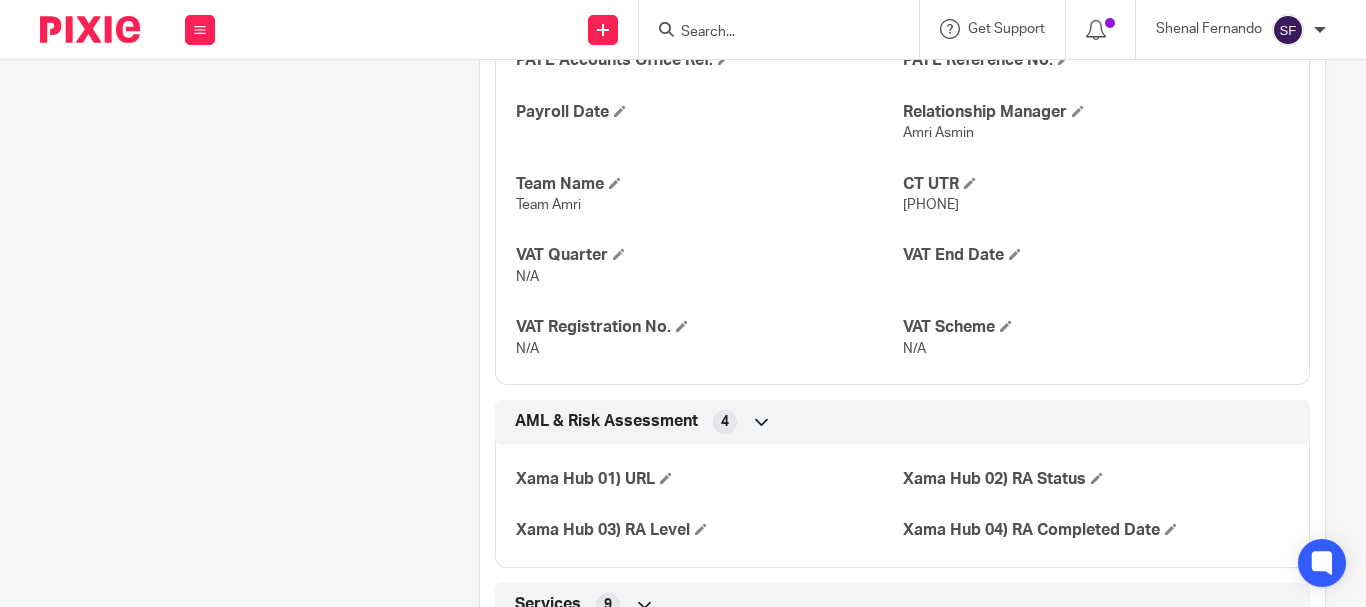 scroll, scrollTop: 1300, scrollLeft: 0, axis: vertical 